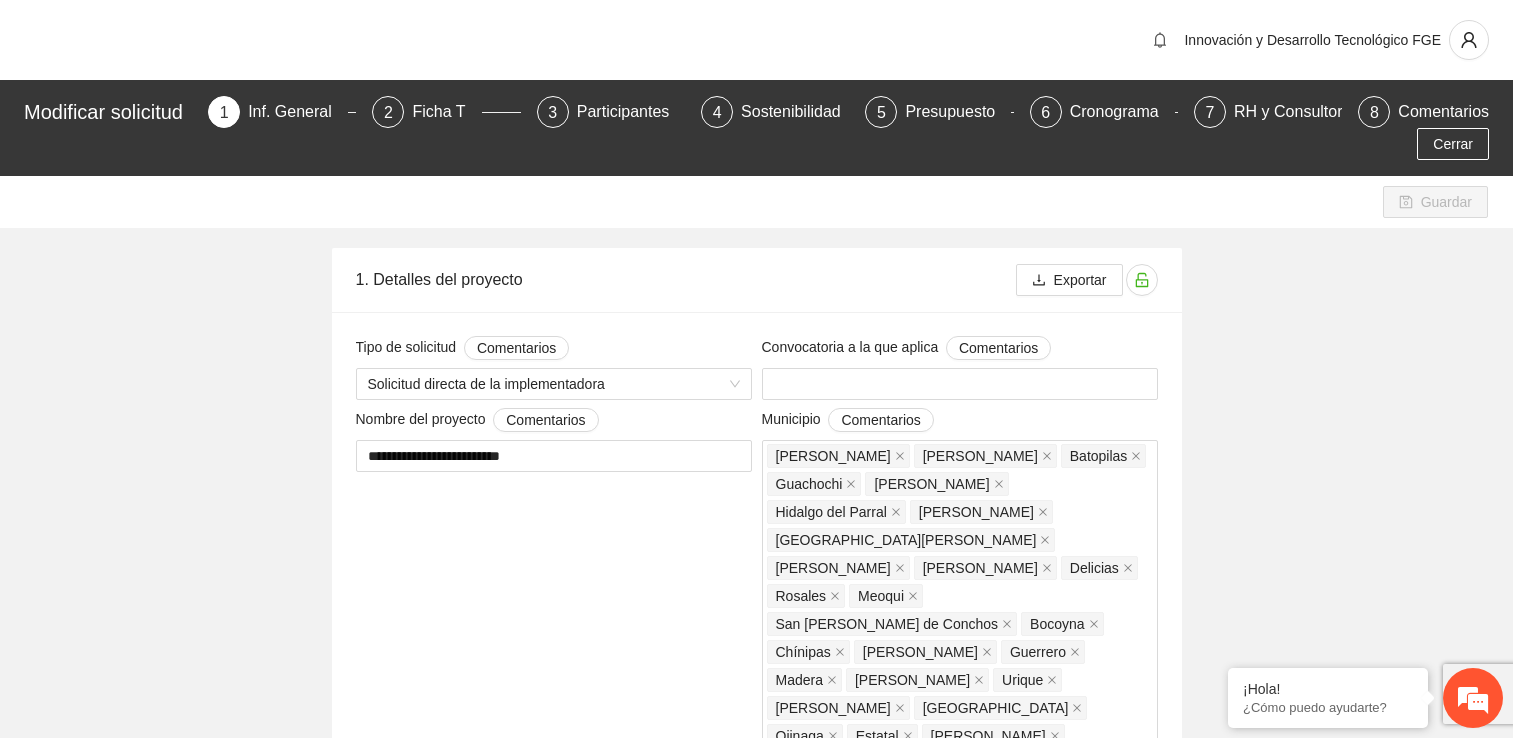 scroll, scrollTop: 2908, scrollLeft: 0, axis: vertical 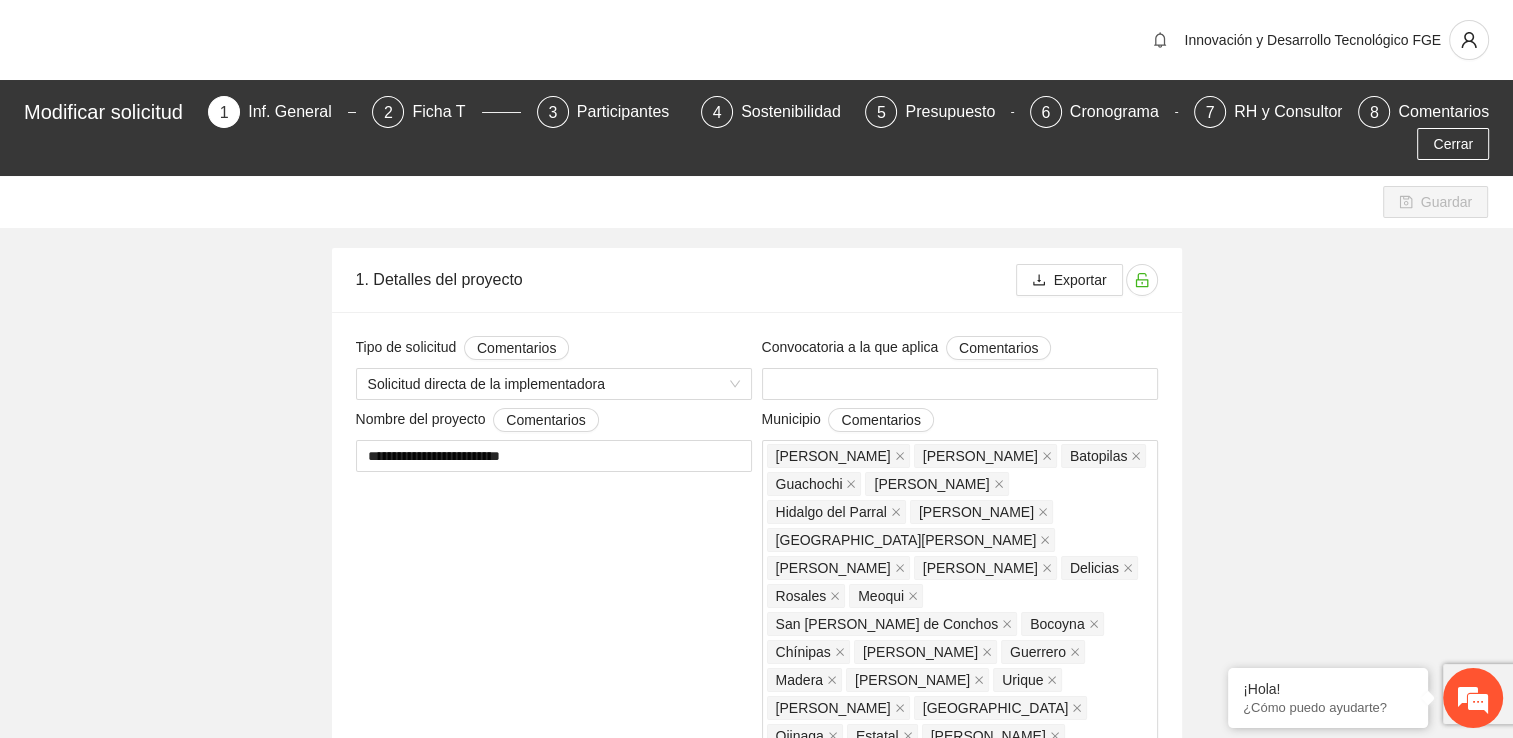 click on "Inf. General" at bounding box center [298, 112] 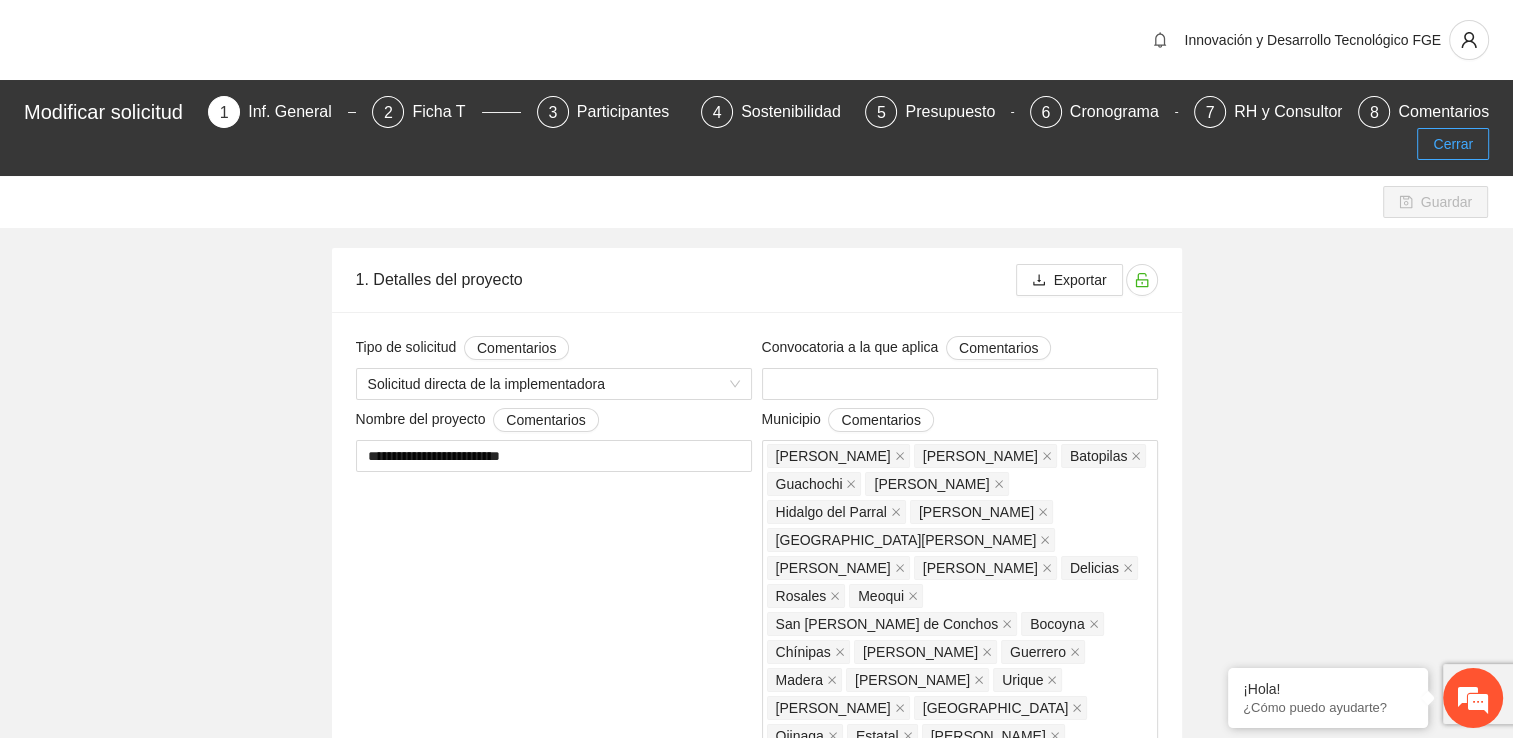 click on "Cerrar" at bounding box center (1453, 144) 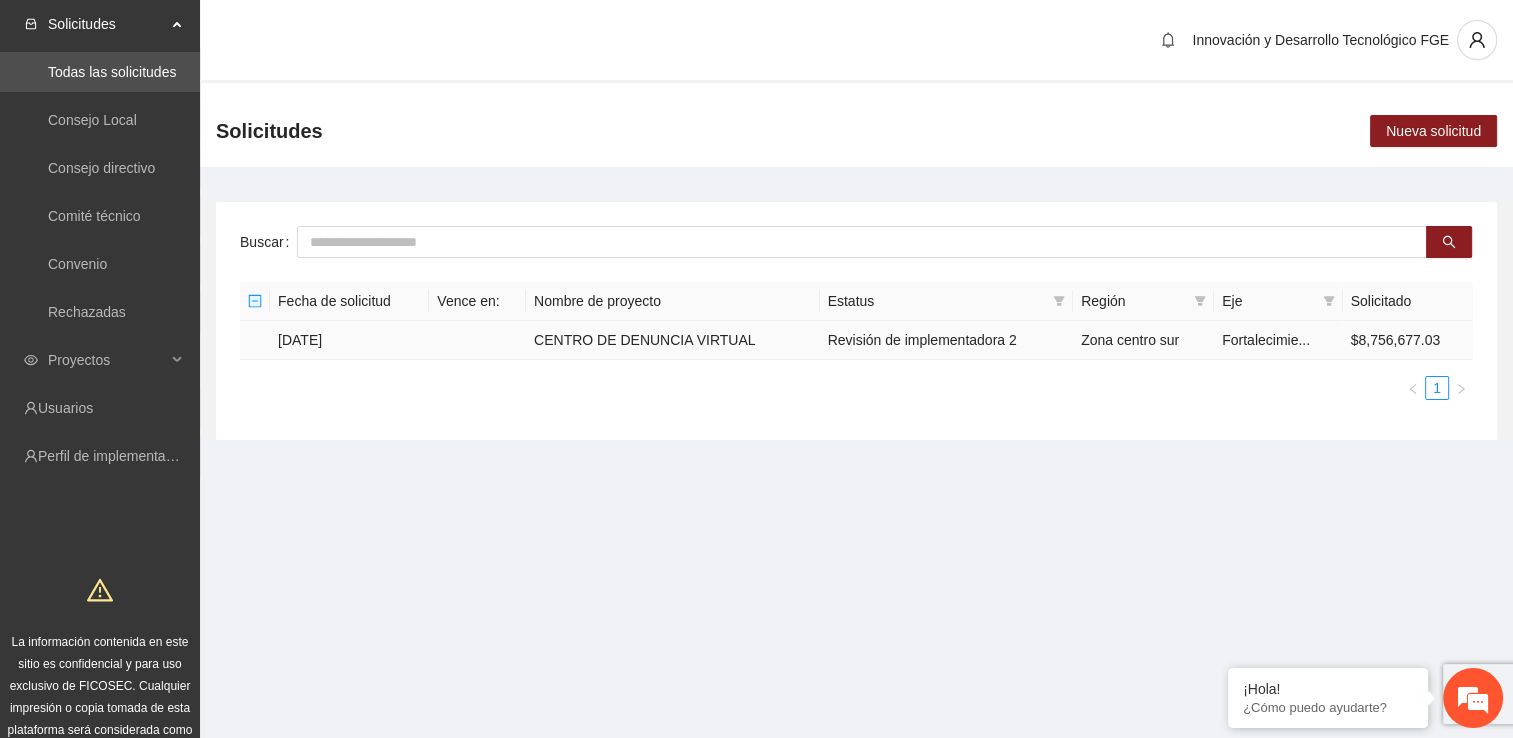 click on "CENTRO DE DENUNCIA VIRTUAL" at bounding box center [673, 340] 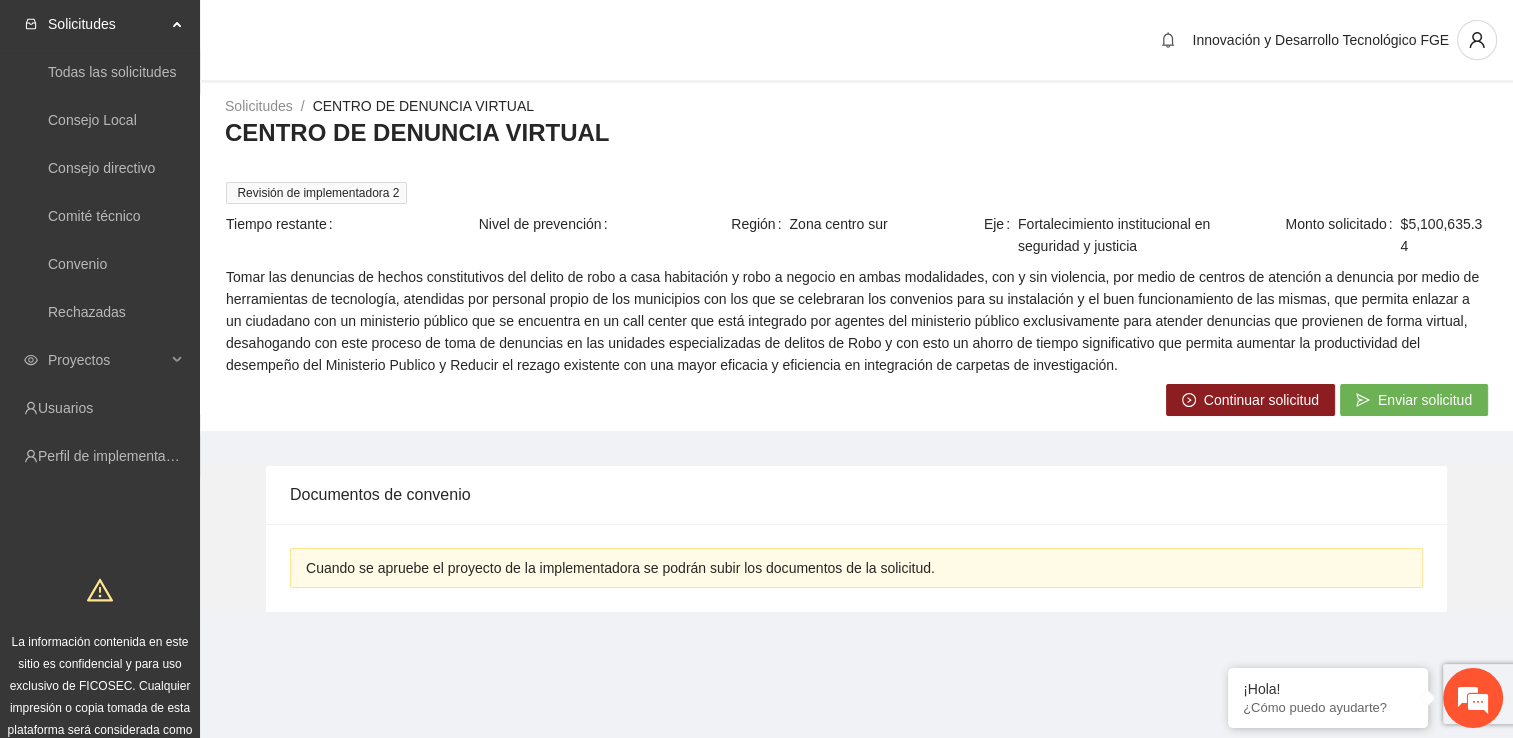 click on "Continuar solicitud" at bounding box center [1261, 400] 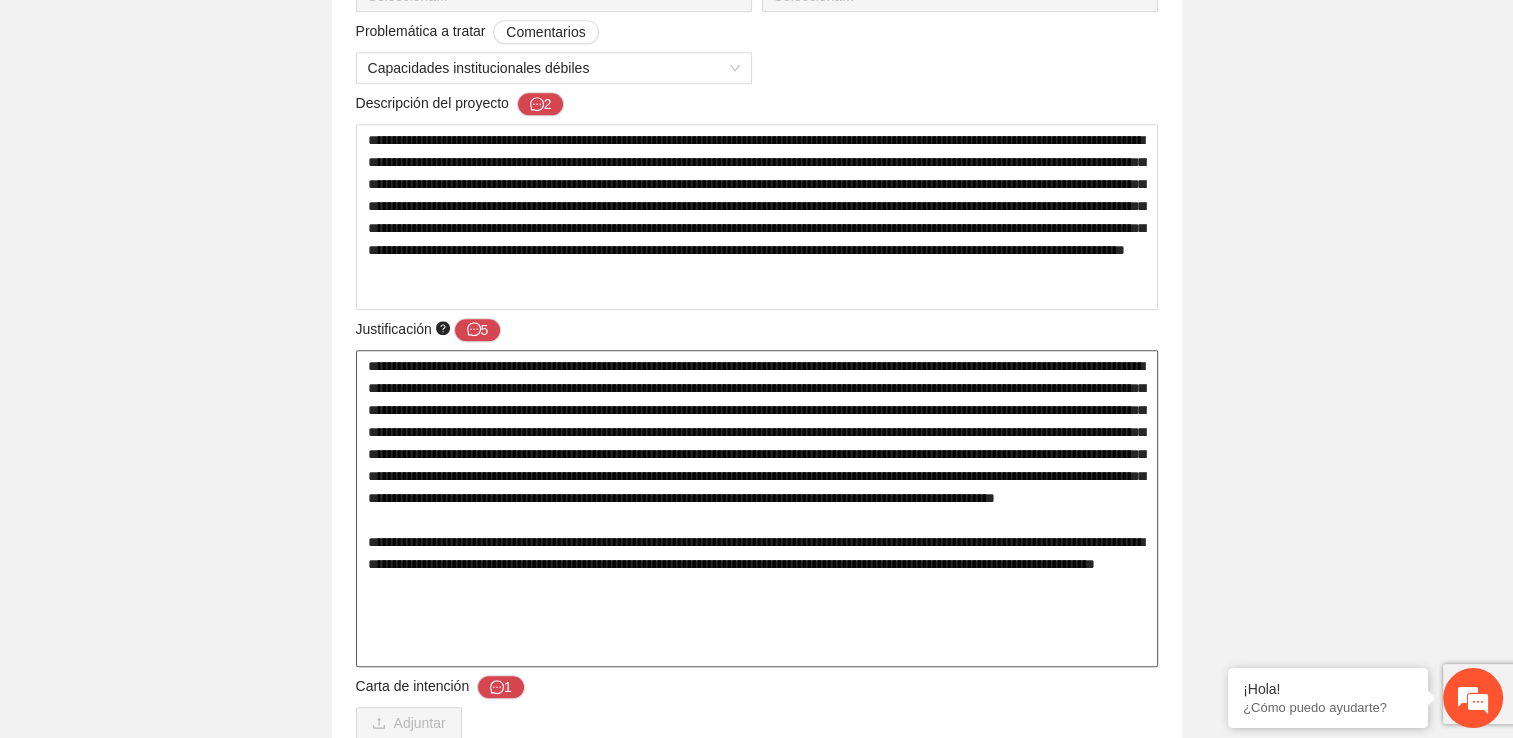 scroll, scrollTop: 900, scrollLeft: 0, axis: vertical 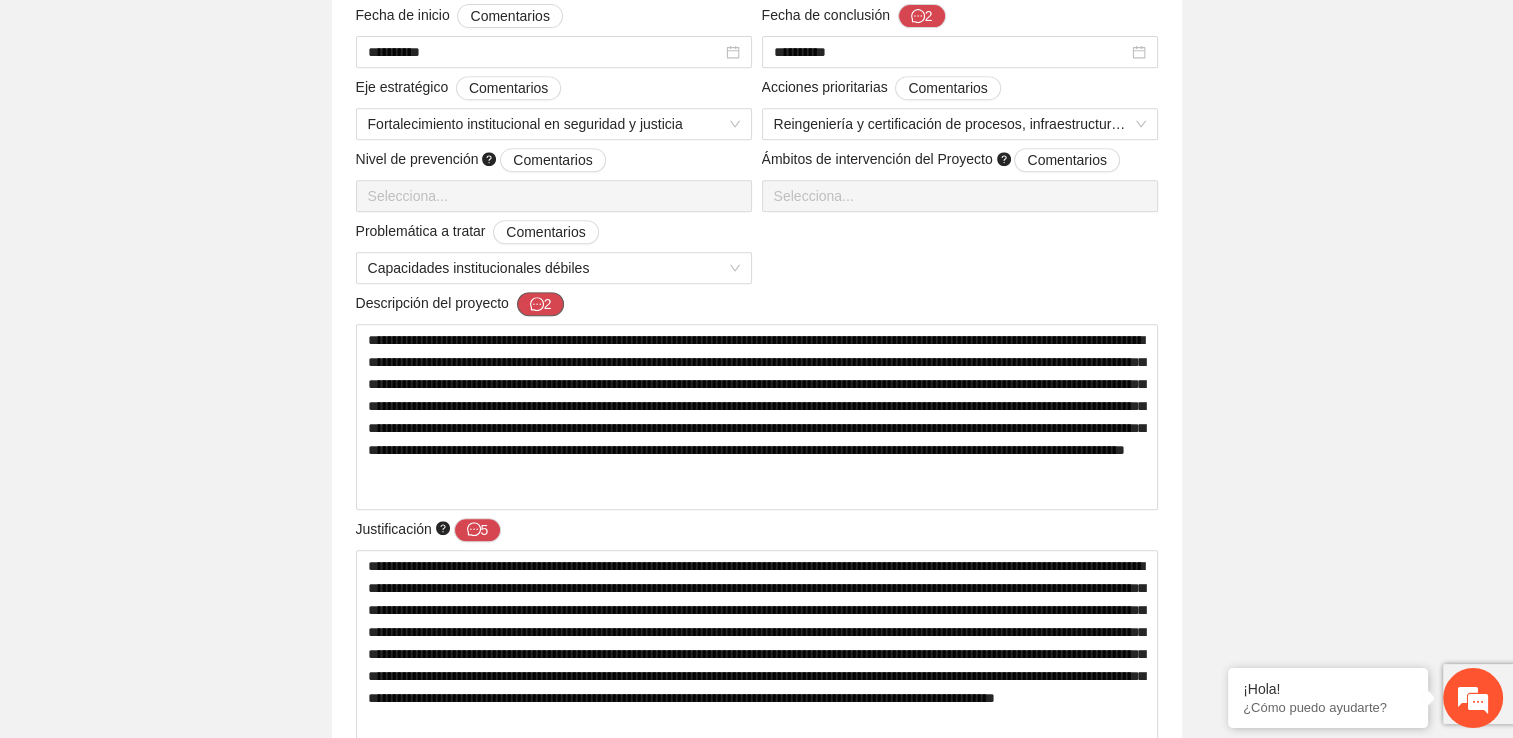 click on "2" at bounding box center [541, 304] 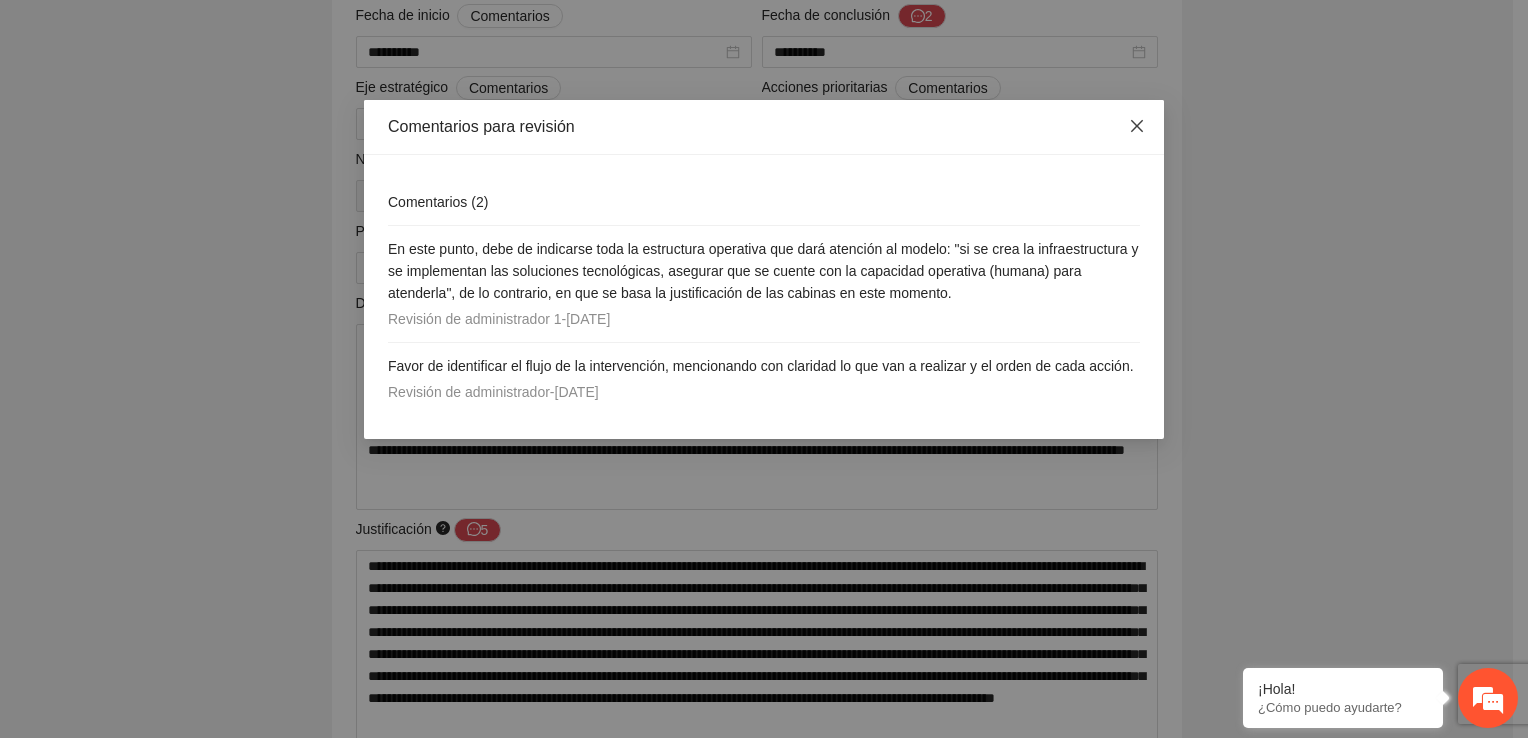 click 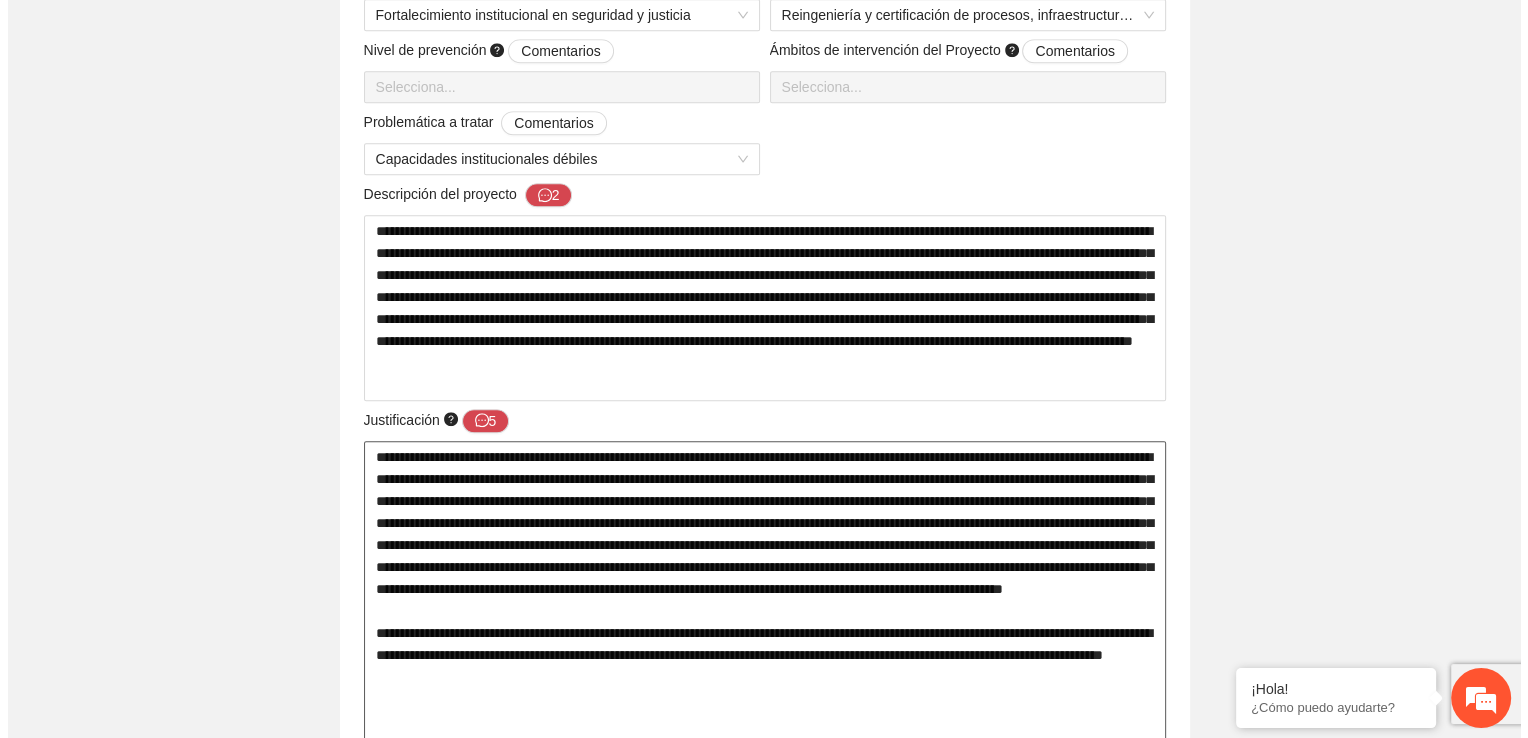 scroll, scrollTop: 1100, scrollLeft: 0, axis: vertical 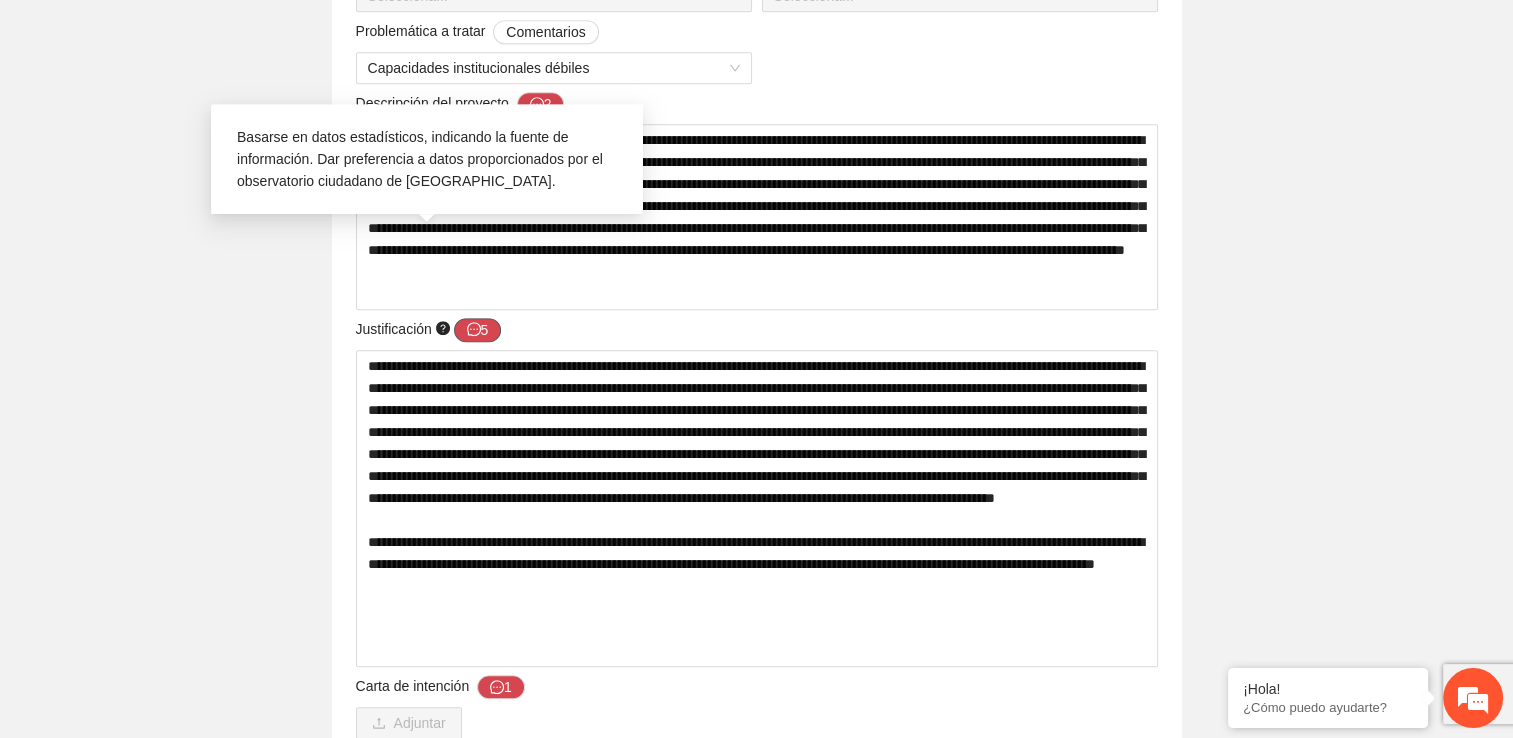 click on "5" at bounding box center (478, 330) 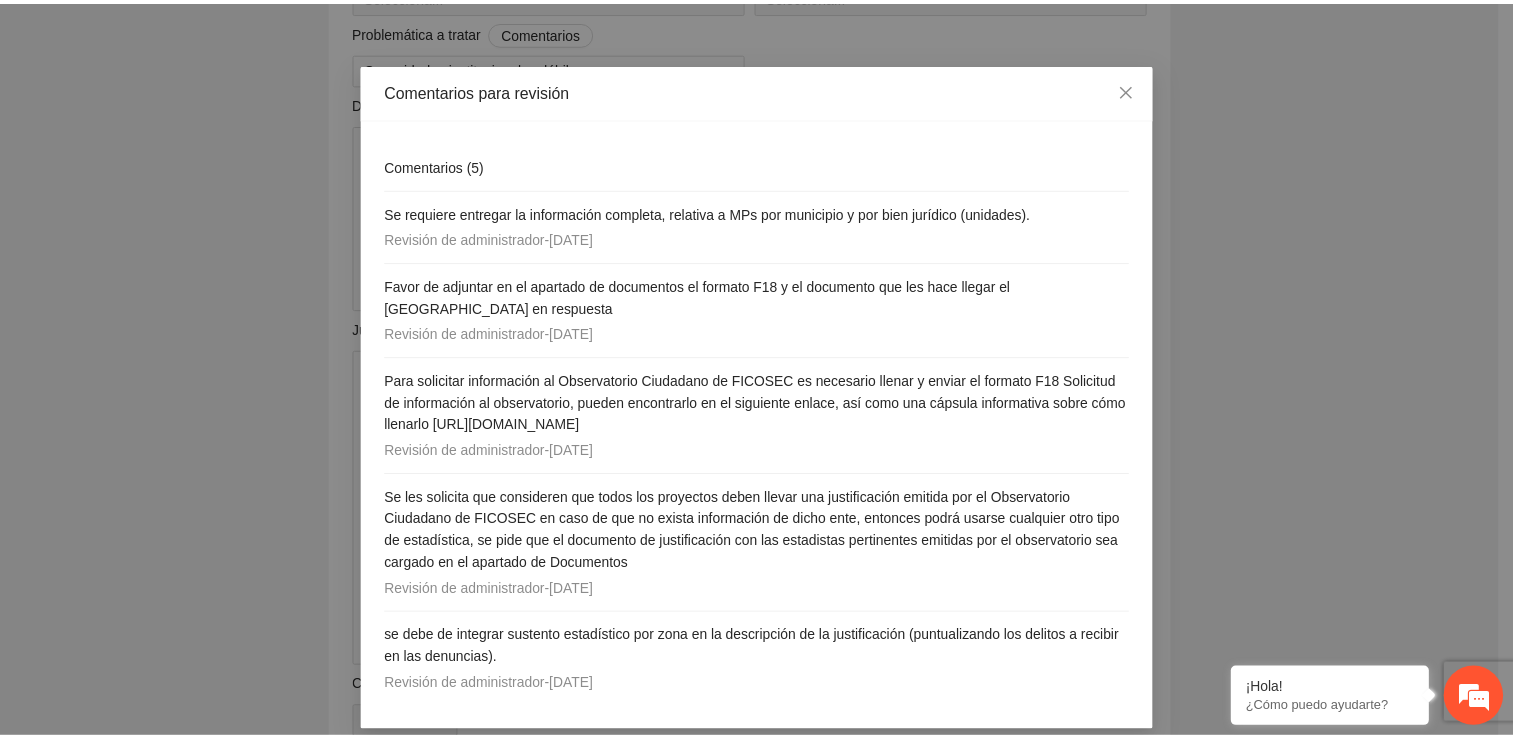 scroll, scrollTop: 52, scrollLeft: 0, axis: vertical 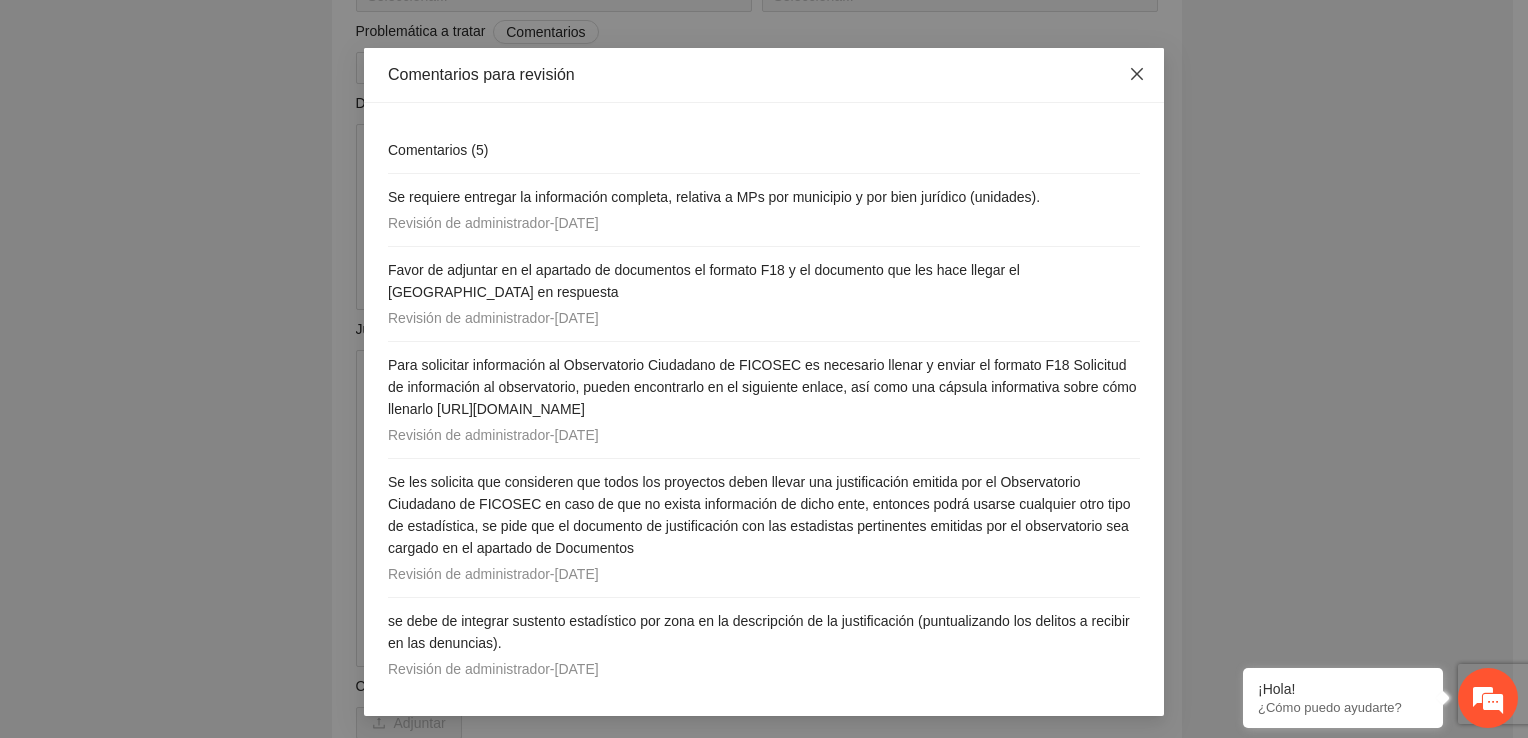 click 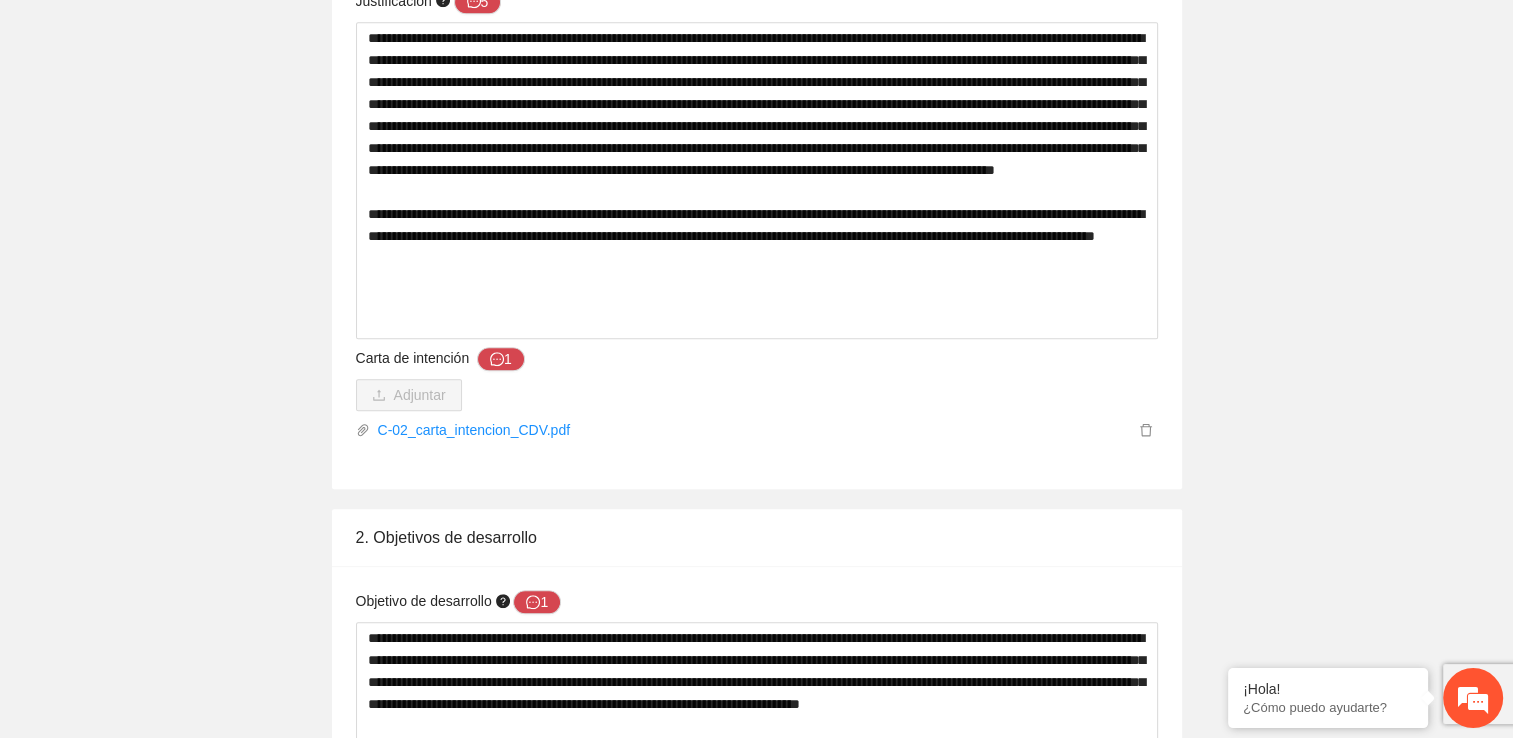 scroll, scrollTop: 1700, scrollLeft: 0, axis: vertical 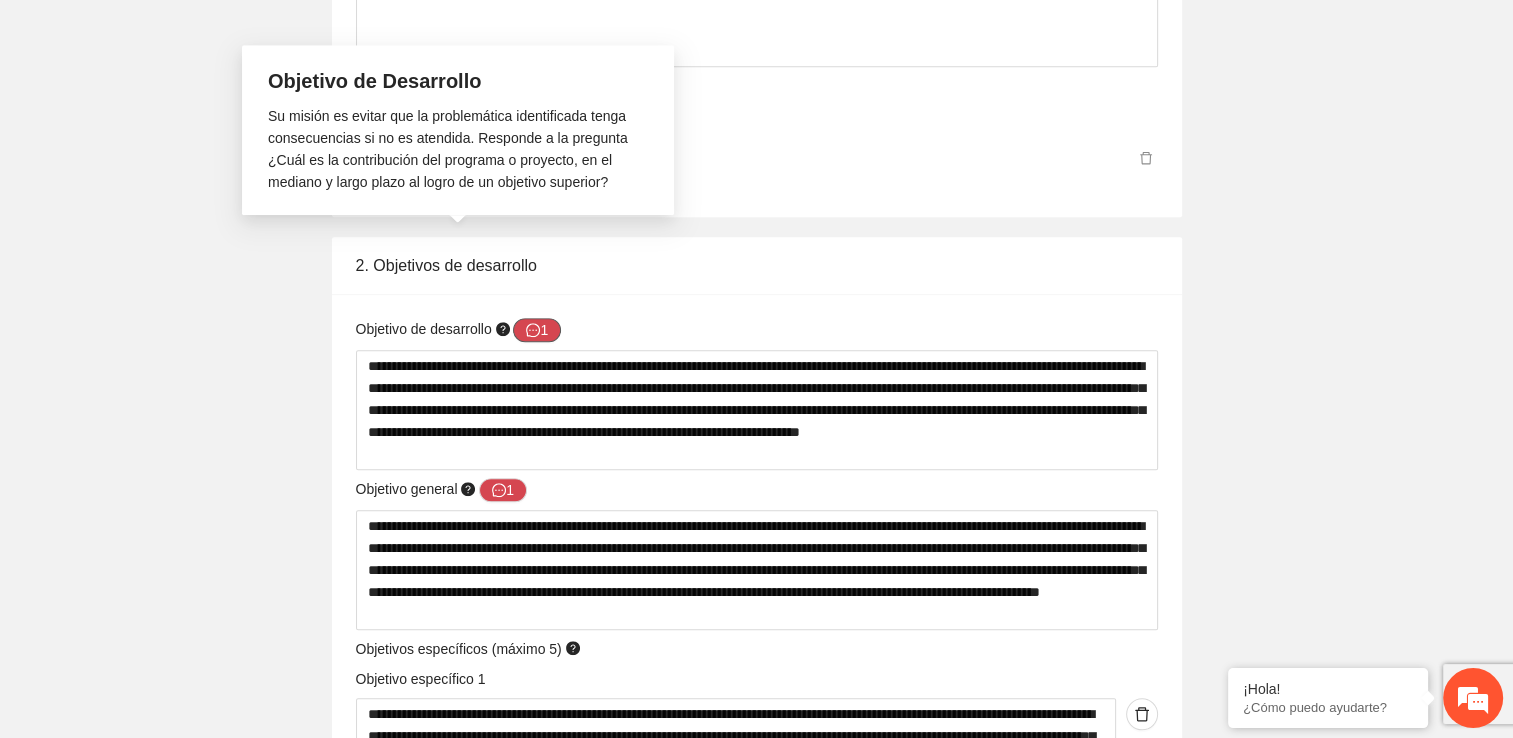 click 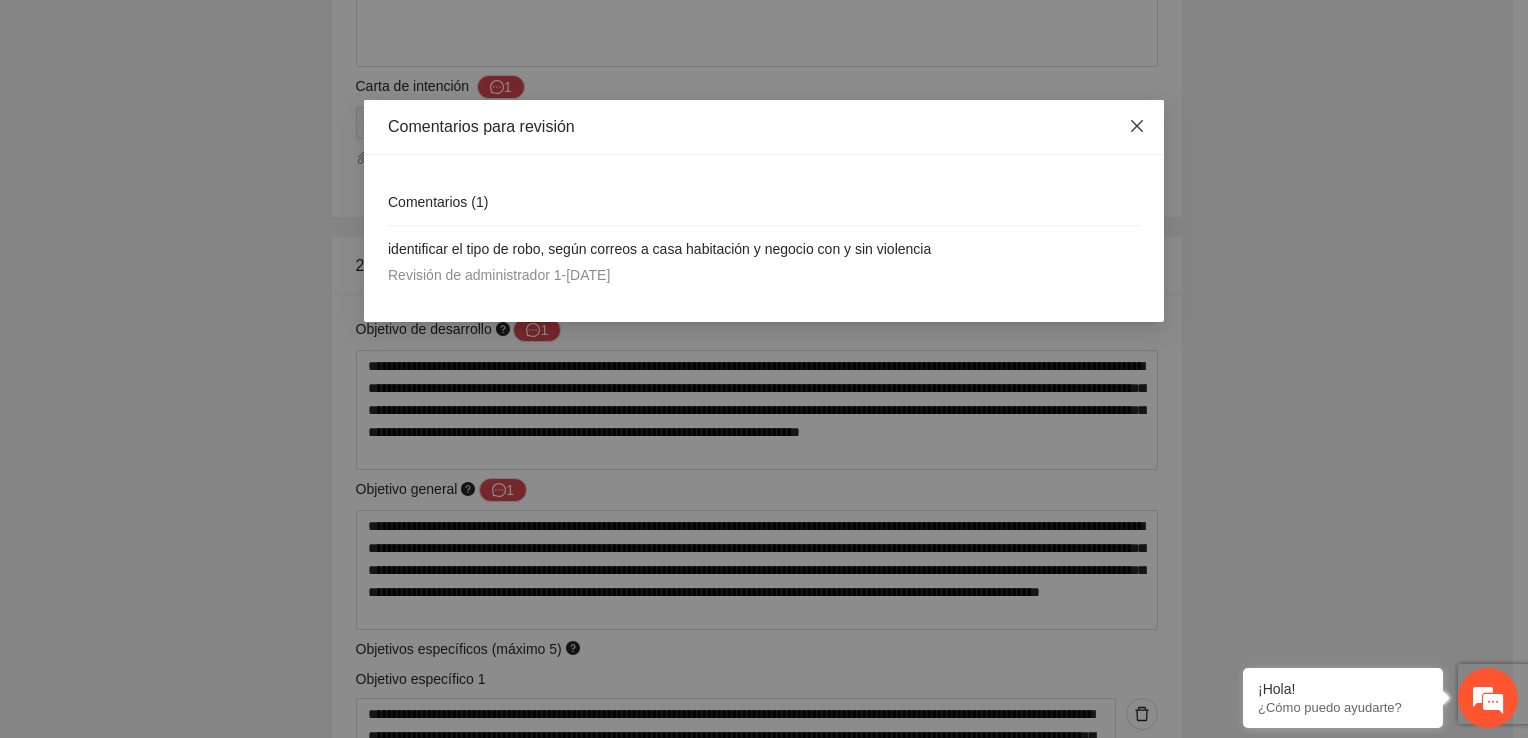 click at bounding box center (1137, 127) 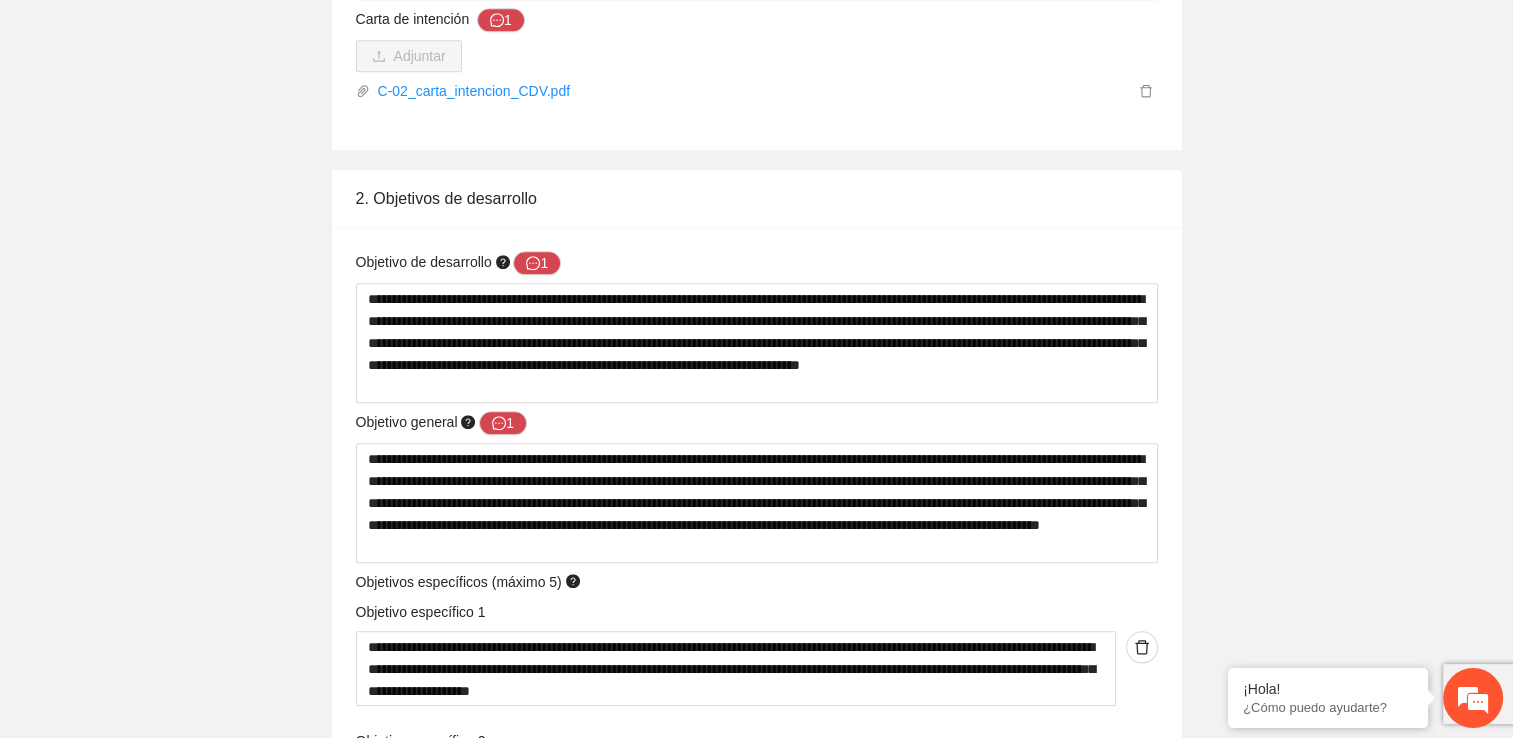 scroll, scrollTop: 1900, scrollLeft: 0, axis: vertical 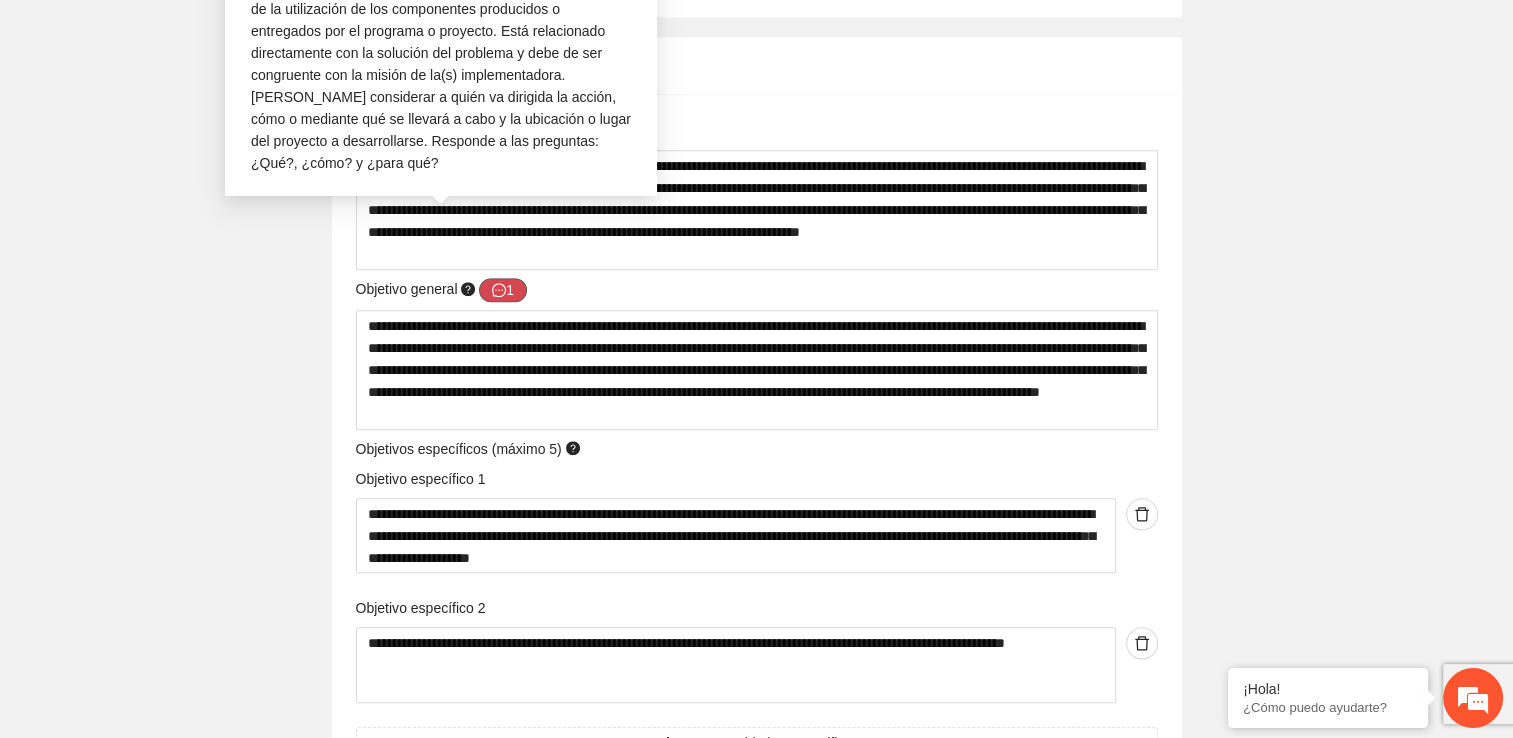 click on "1" at bounding box center [503, 290] 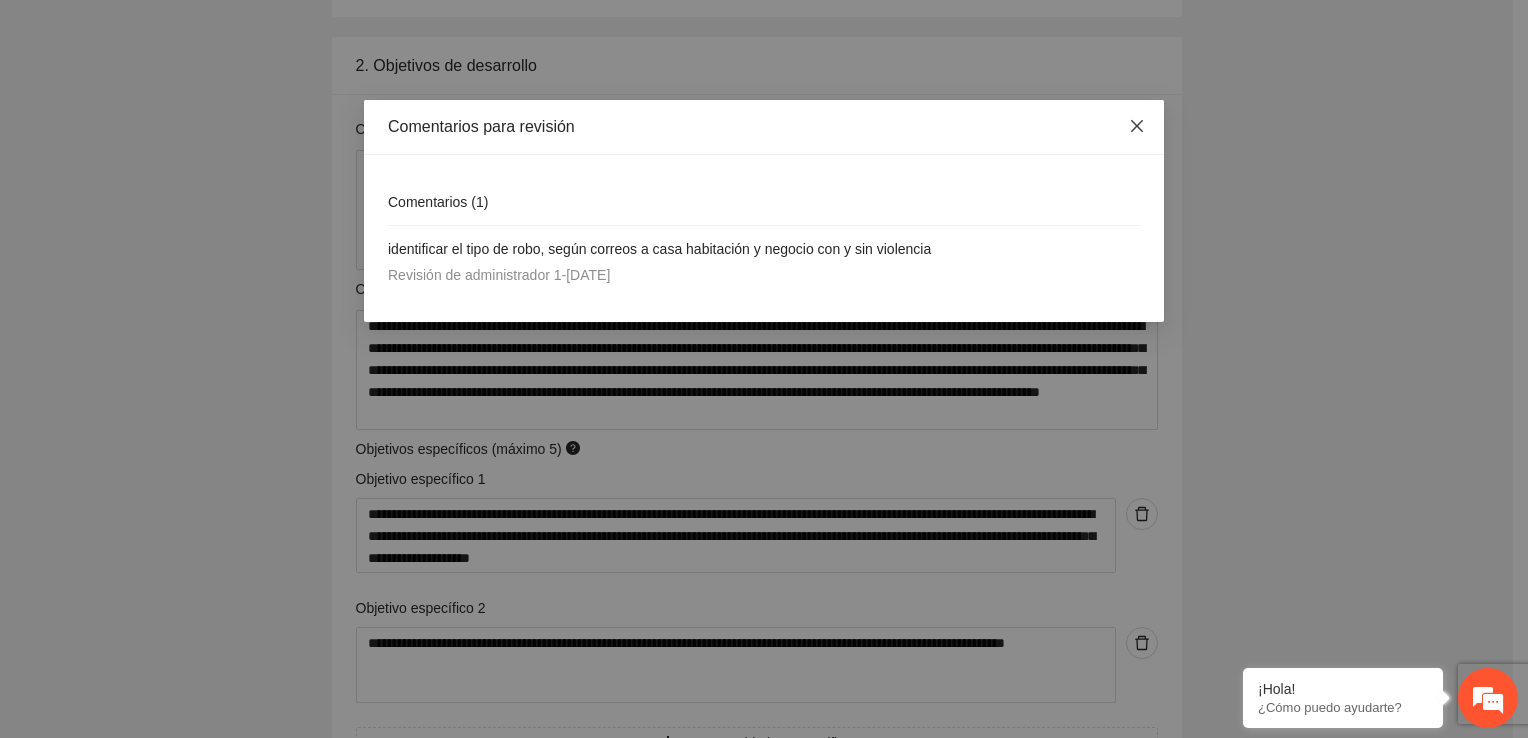 click 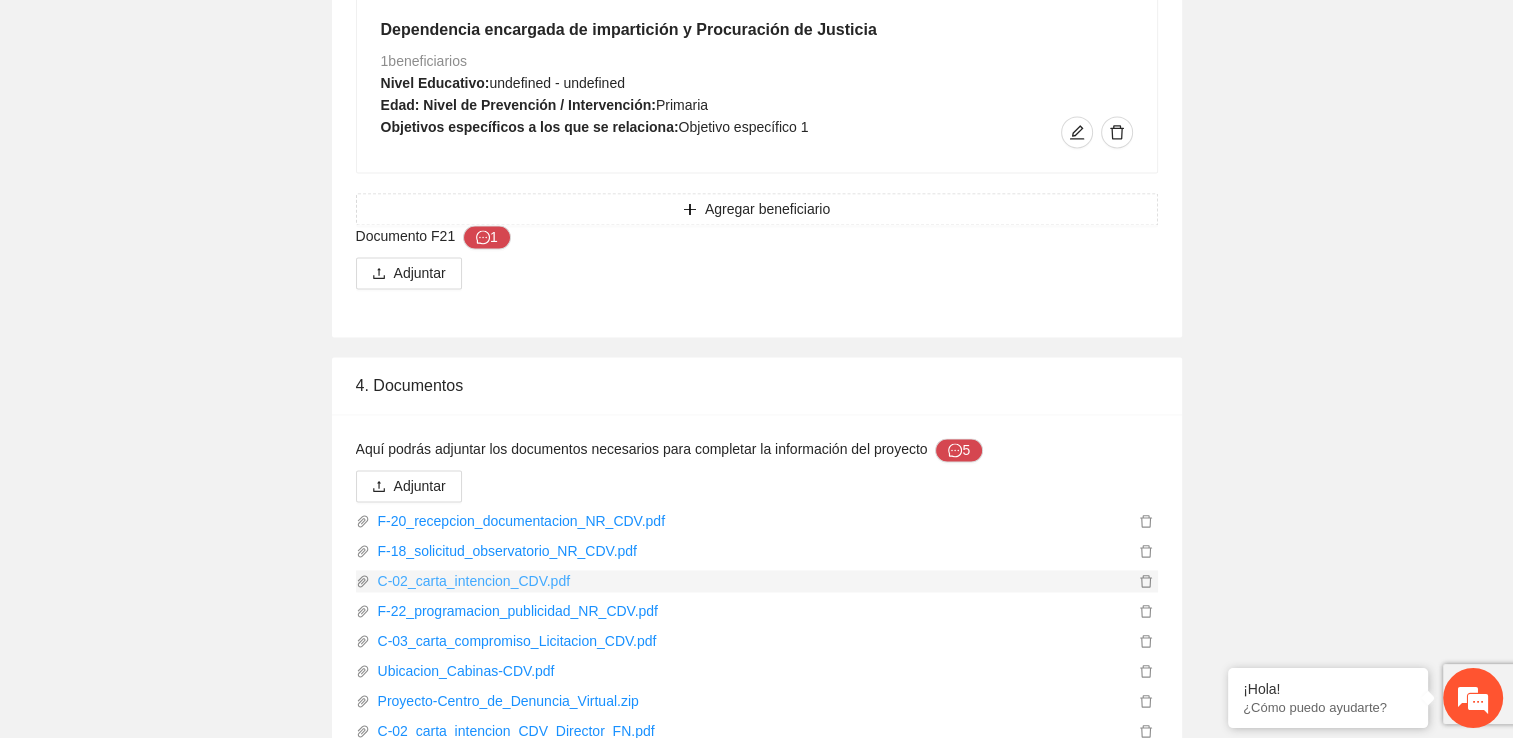 scroll, scrollTop: 2900, scrollLeft: 0, axis: vertical 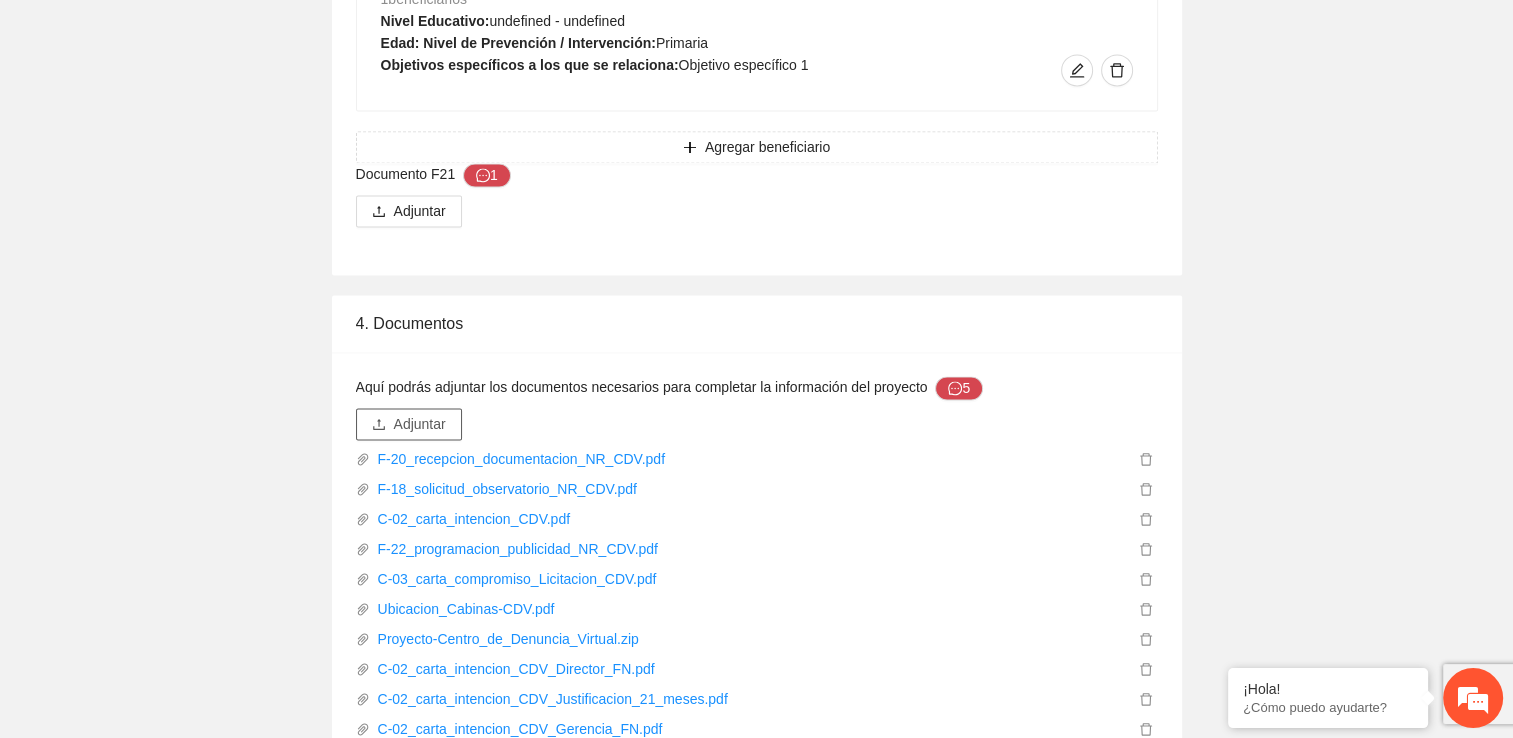 click on "Adjuntar" at bounding box center [420, 424] 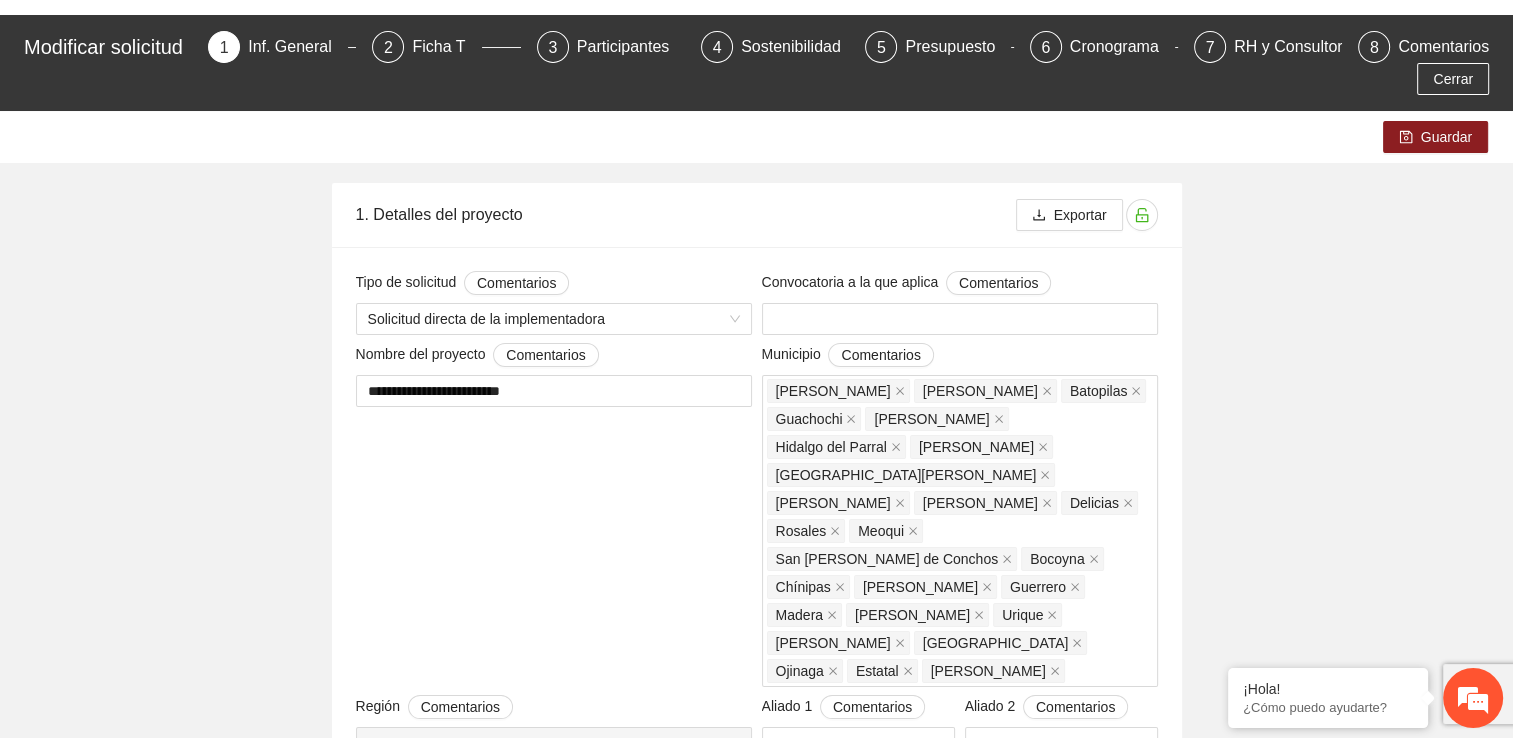 scroll, scrollTop: 0, scrollLeft: 0, axis: both 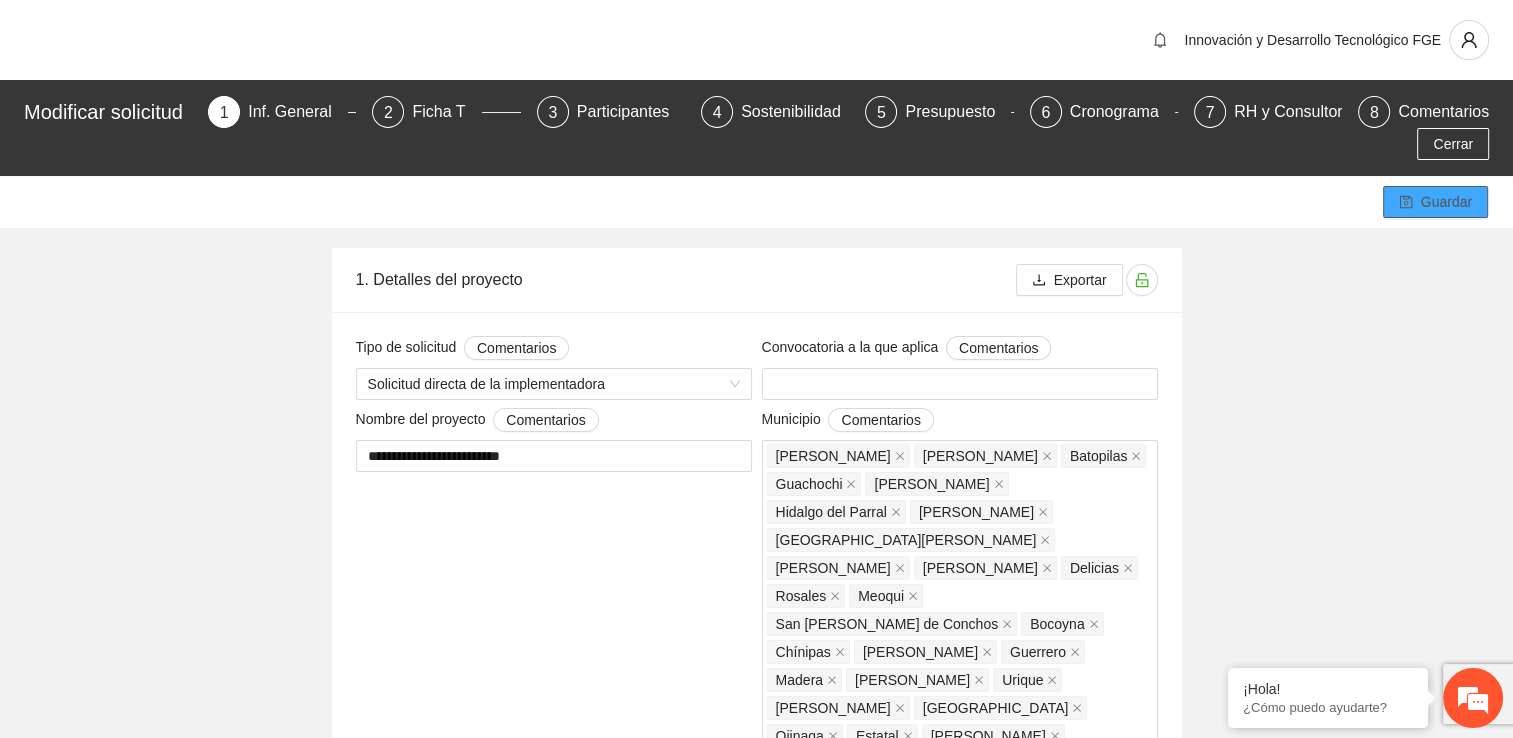 click on "Guardar" at bounding box center (1446, 202) 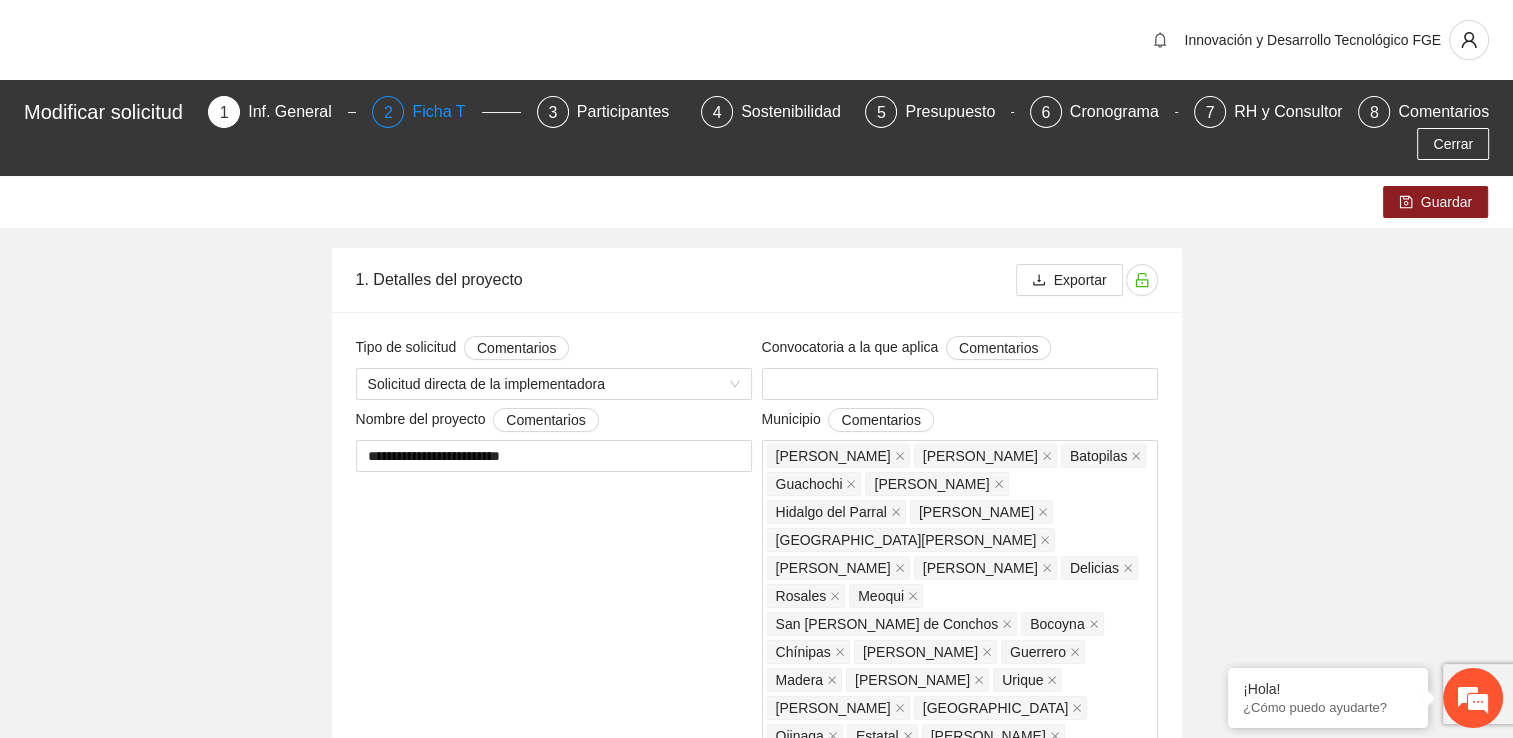 click on "Ficha T" at bounding box center (446, 112) 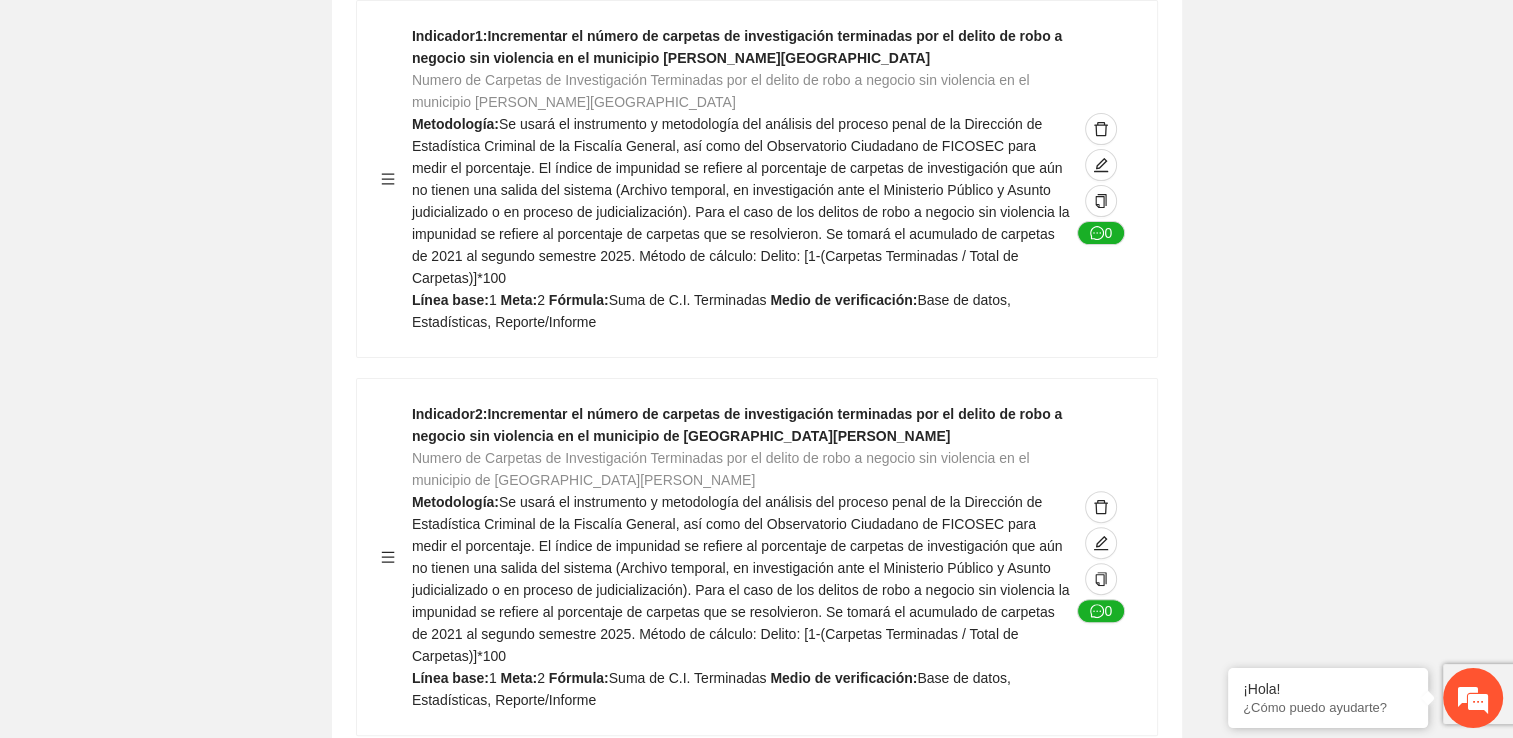 scroll, scrollTop: 0, scrollLeft: 0, axis: both 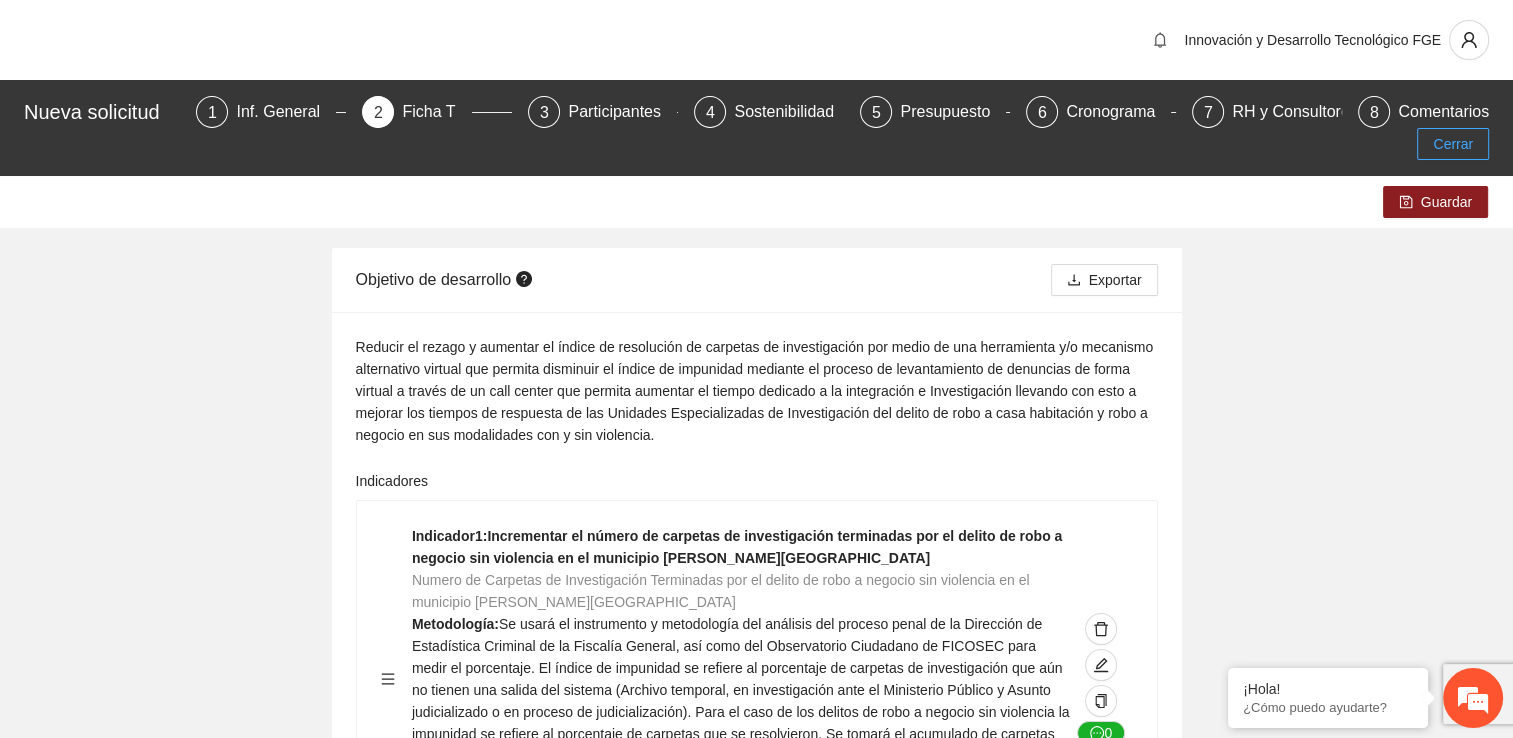 click on "Cerrar" at bounding box center (1453, 144) 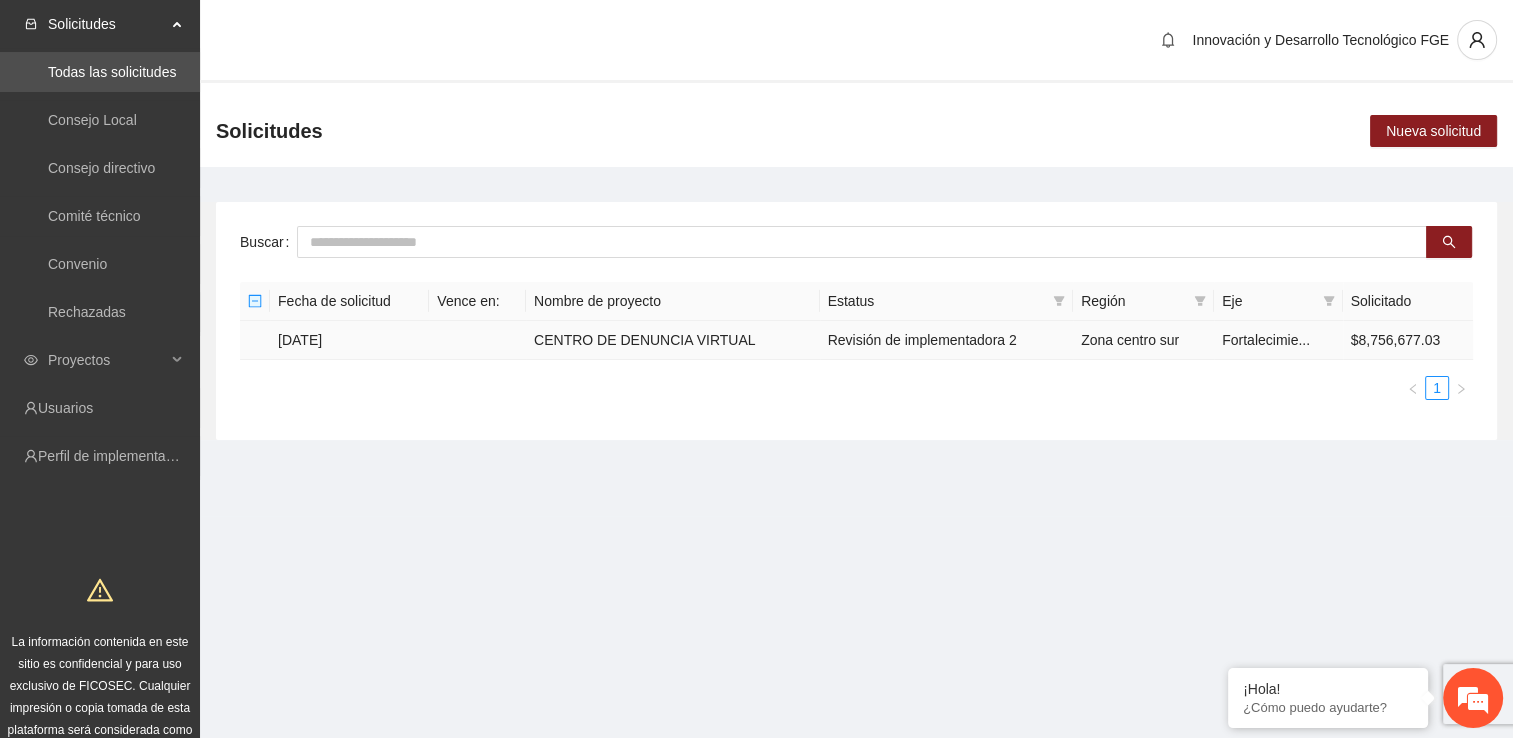 click on "CENTRO DE DENUNCIA VIRTUAL" at bounding box center [673, 340] 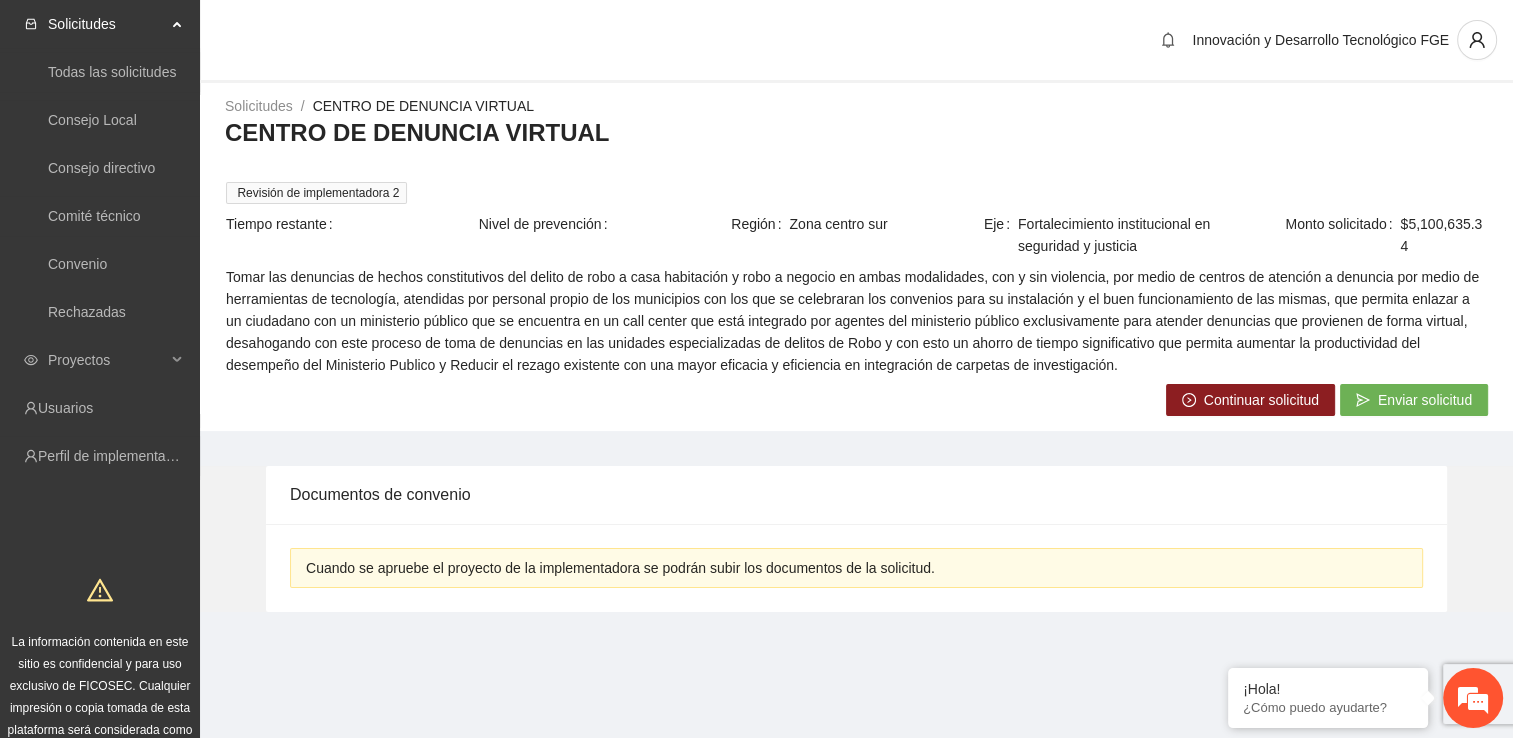 click on "Continuar solicitud" at bounding box center (1261, 400) 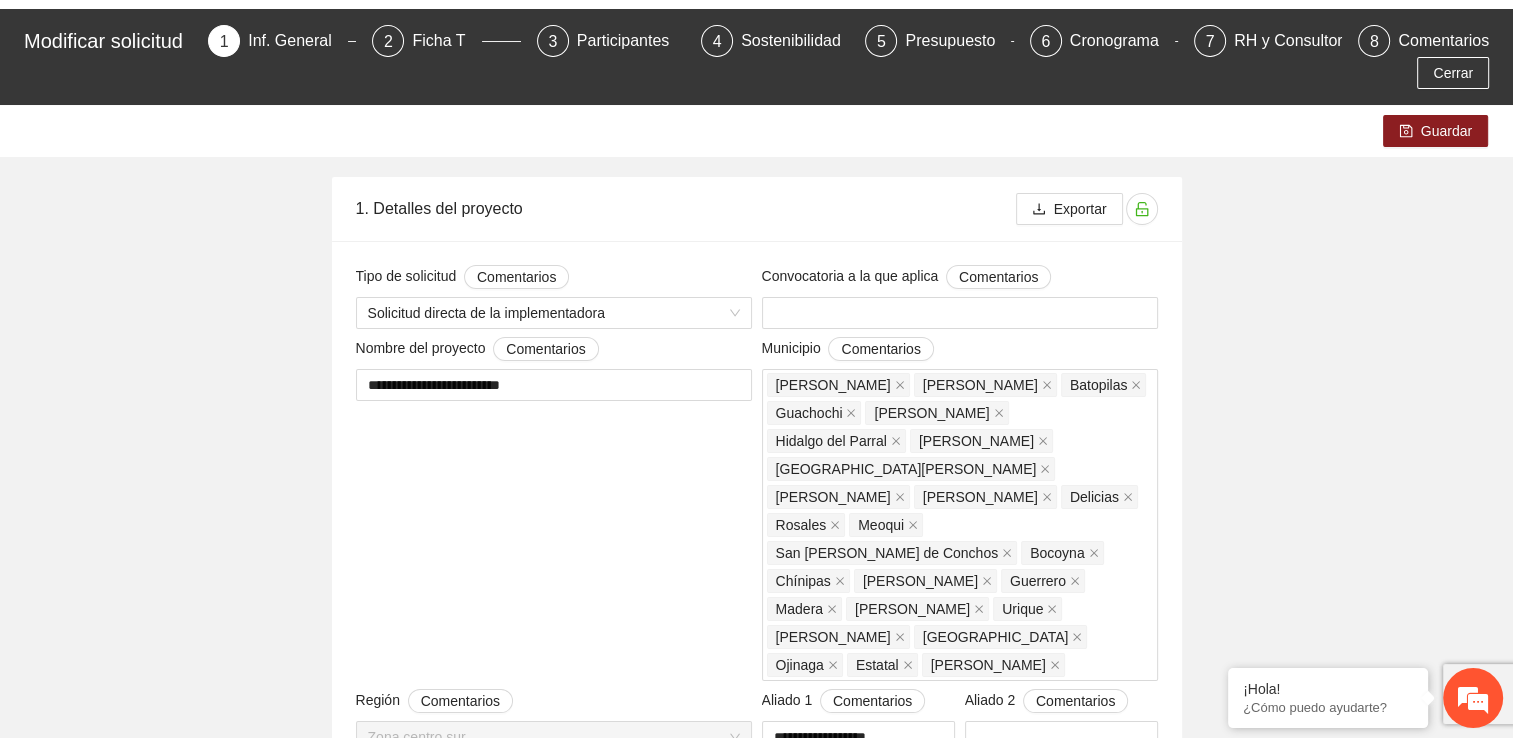 scroll, scrollTop: 0, scrollLeft: 0, axis: both 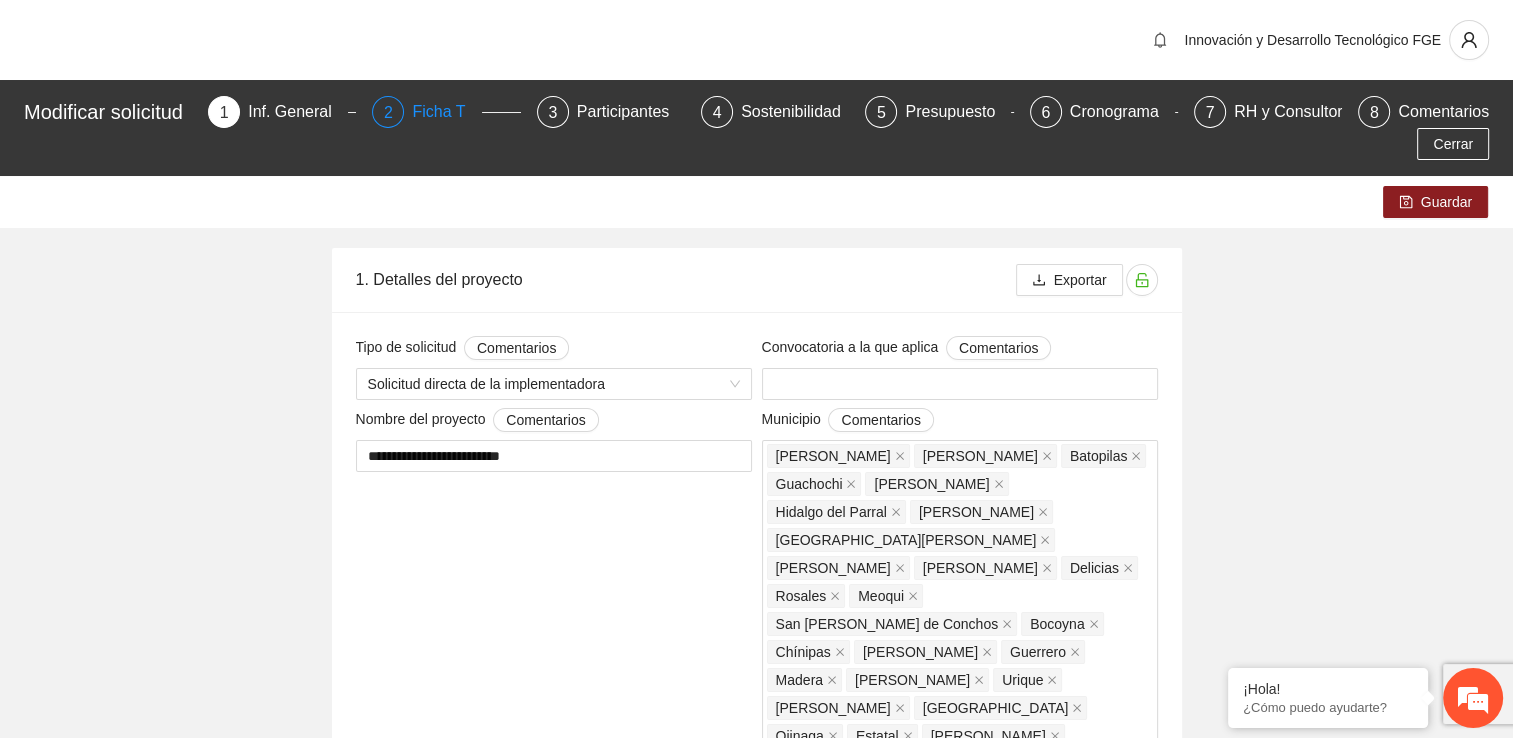 click on "Ficha T" at bounding box center [446, 112] 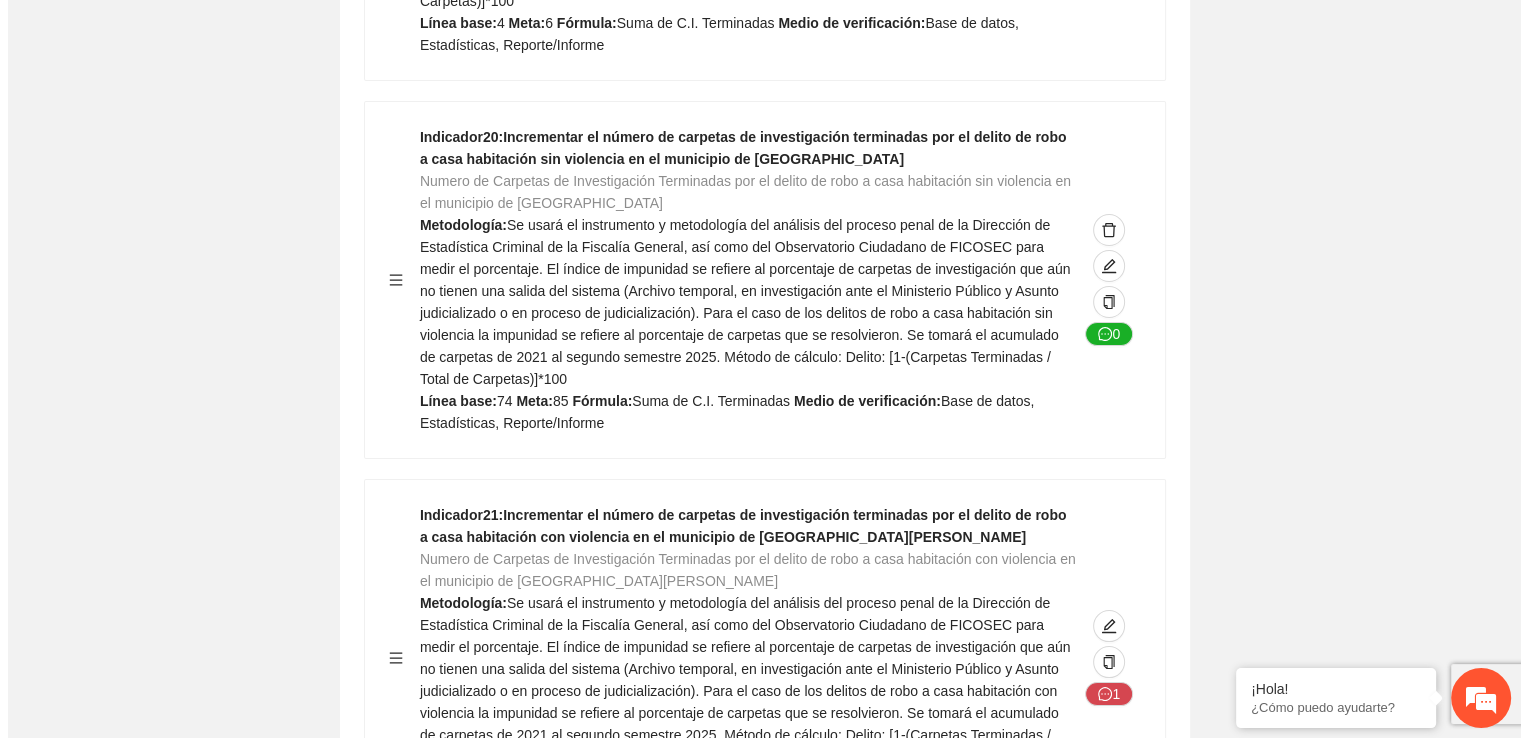 scroll, scrollTop: 7700, scrollLeft: 0, axis: vertical 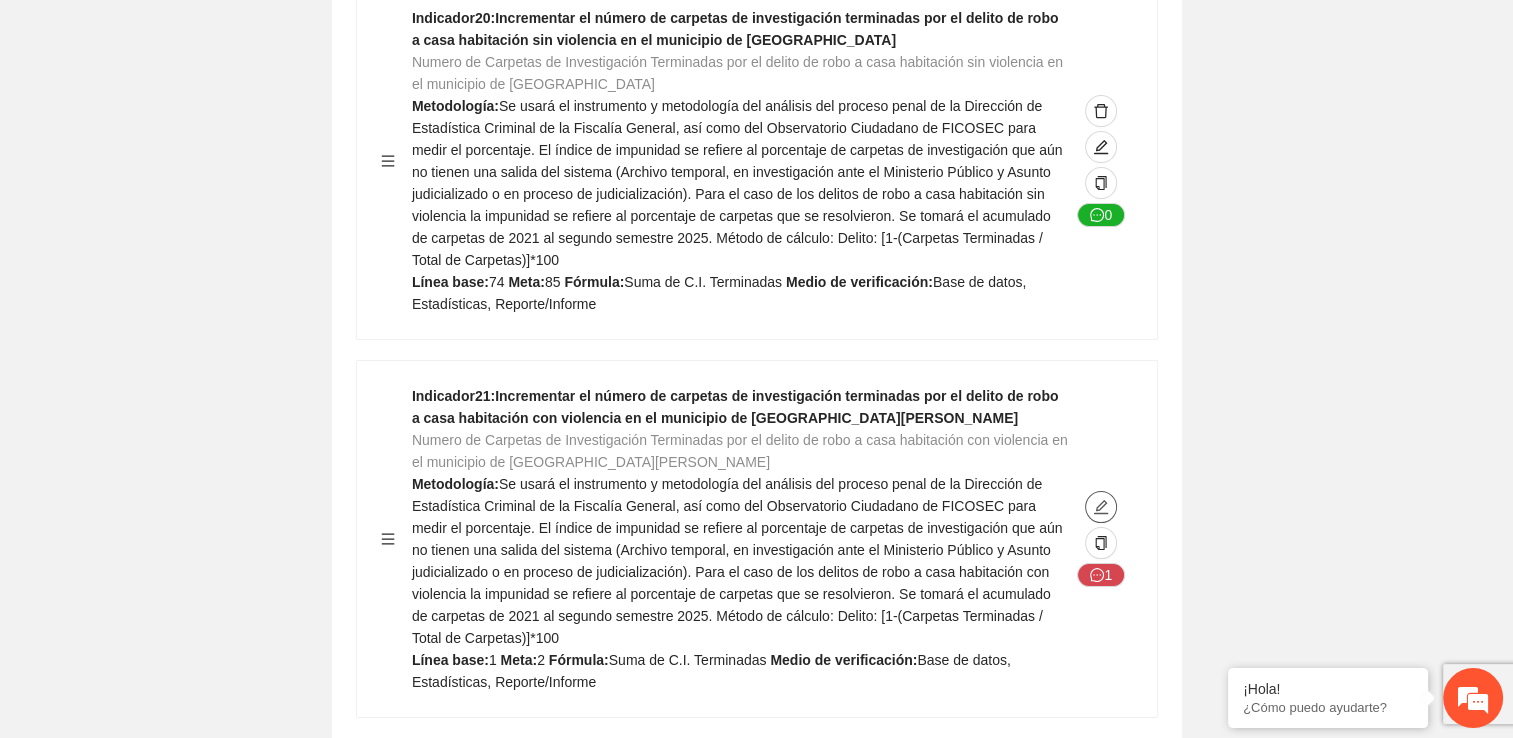 click 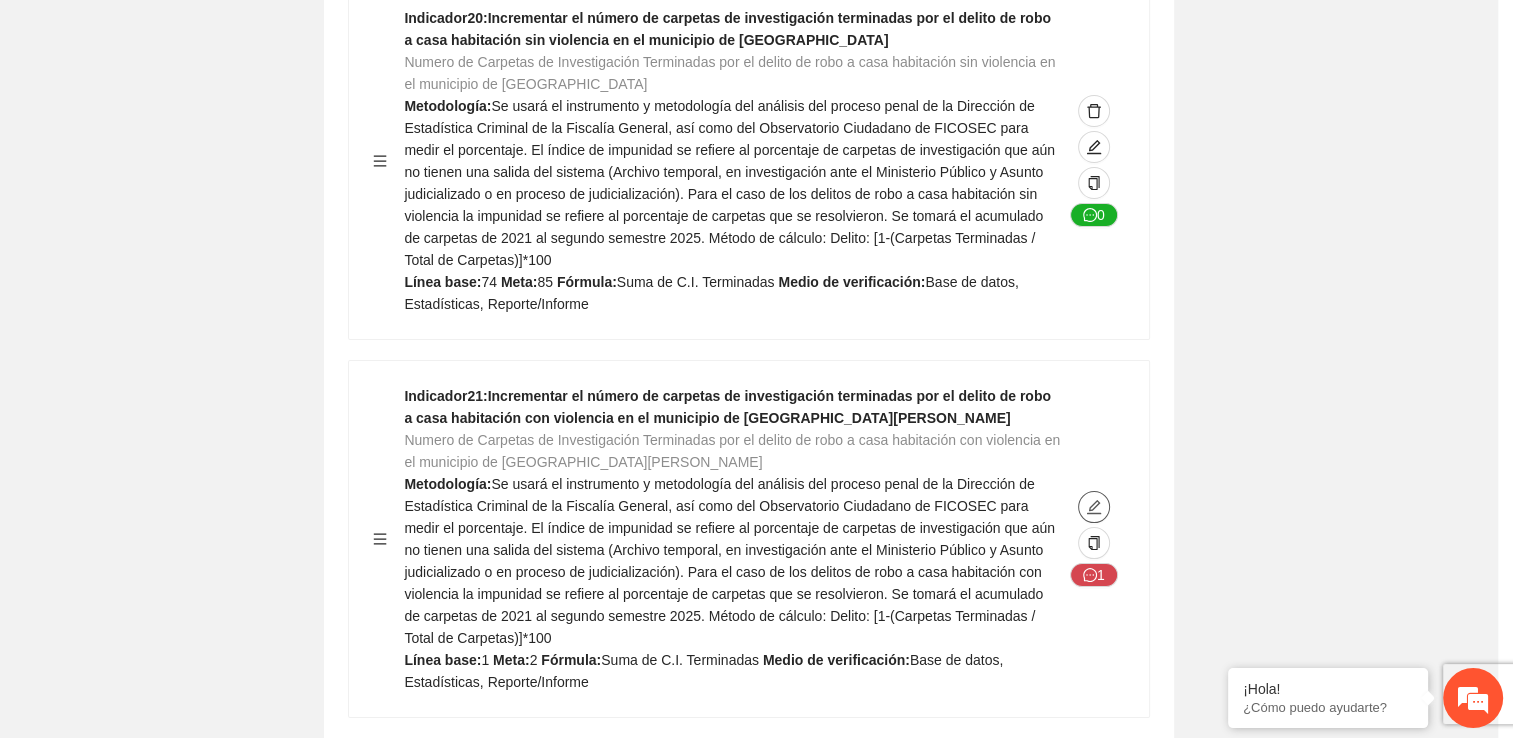type on "*" 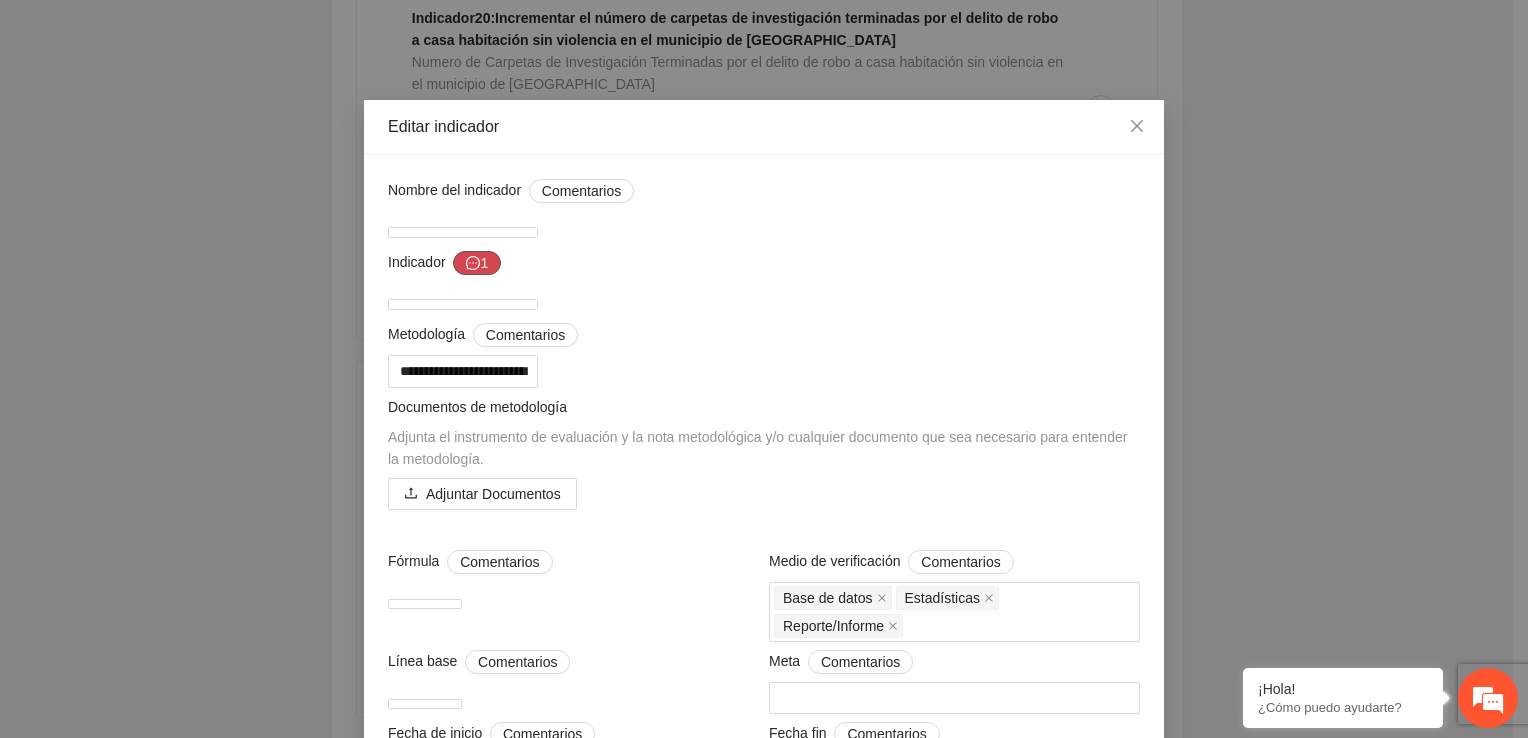 click on "1" at bounding box center [477, 263] 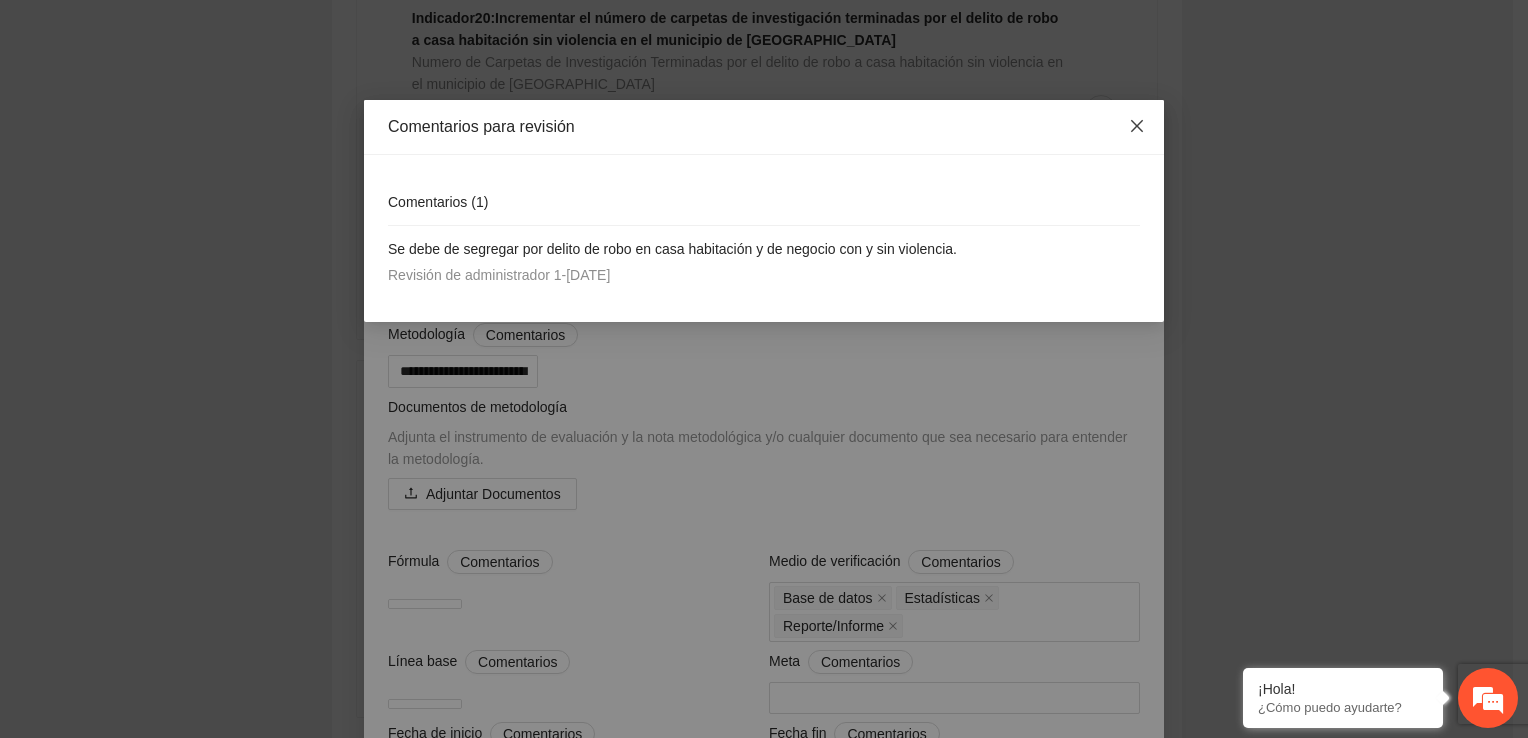 click 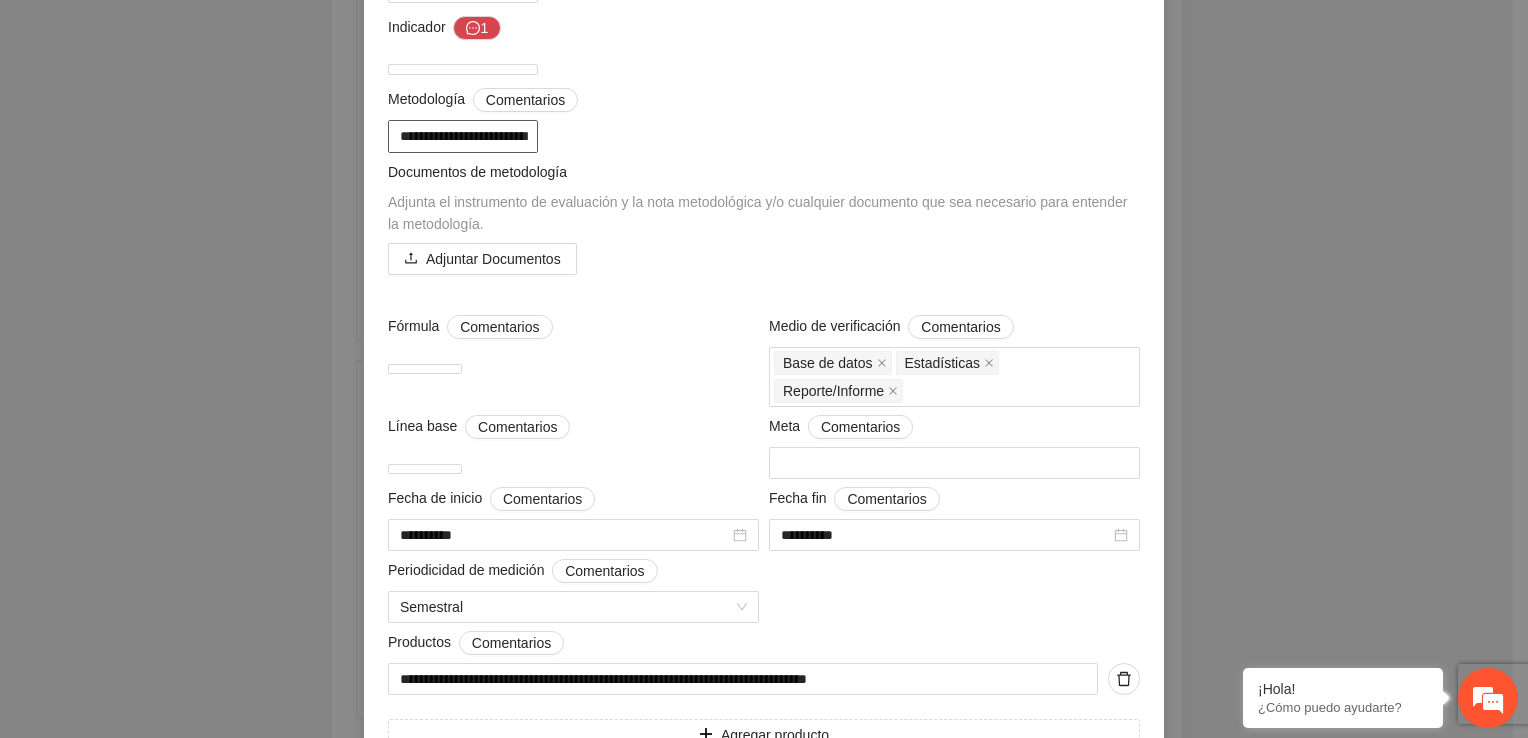 scroll, scrollTop: 494, scrollLeft: 0, axis: vertical 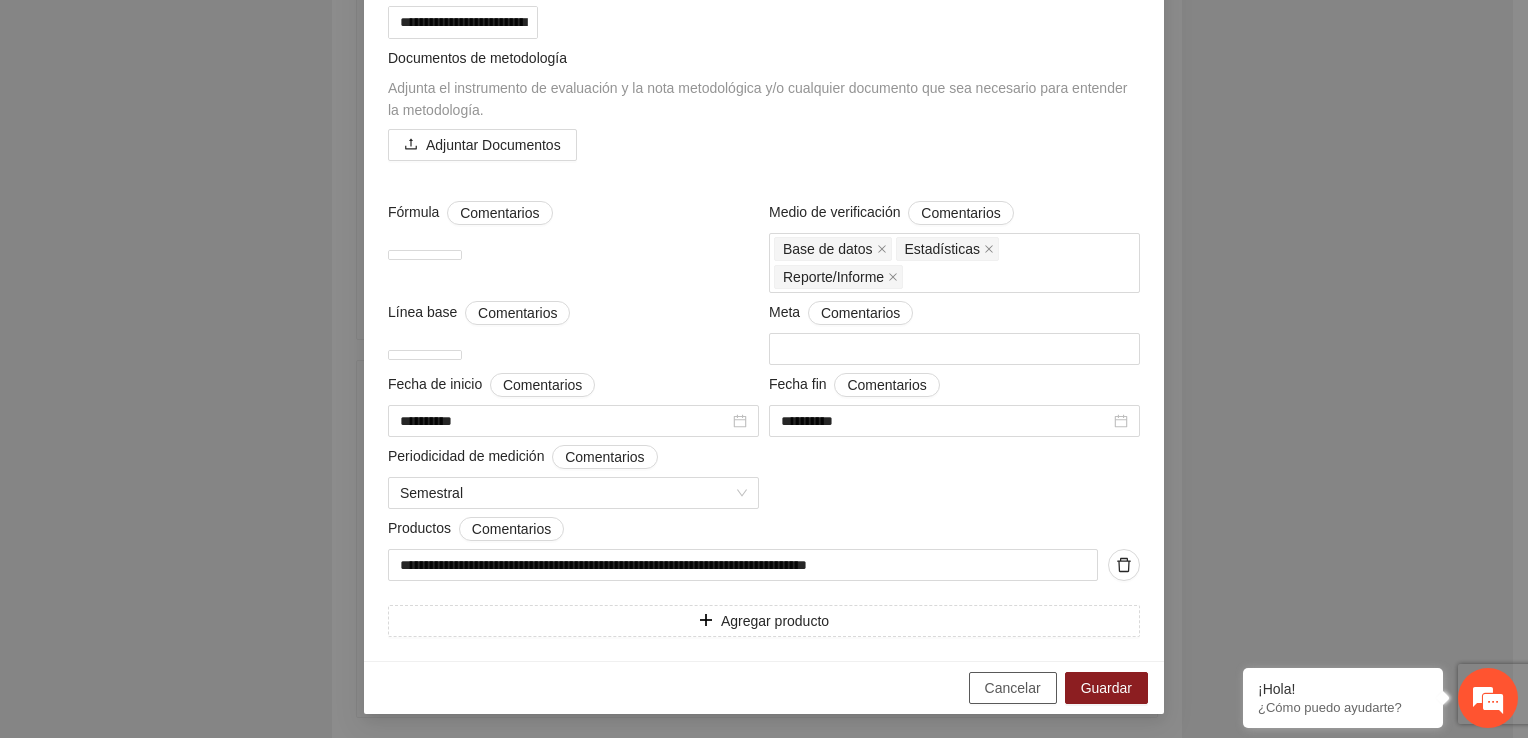 click on "Cancelar" at bounding box center (1013, 688) 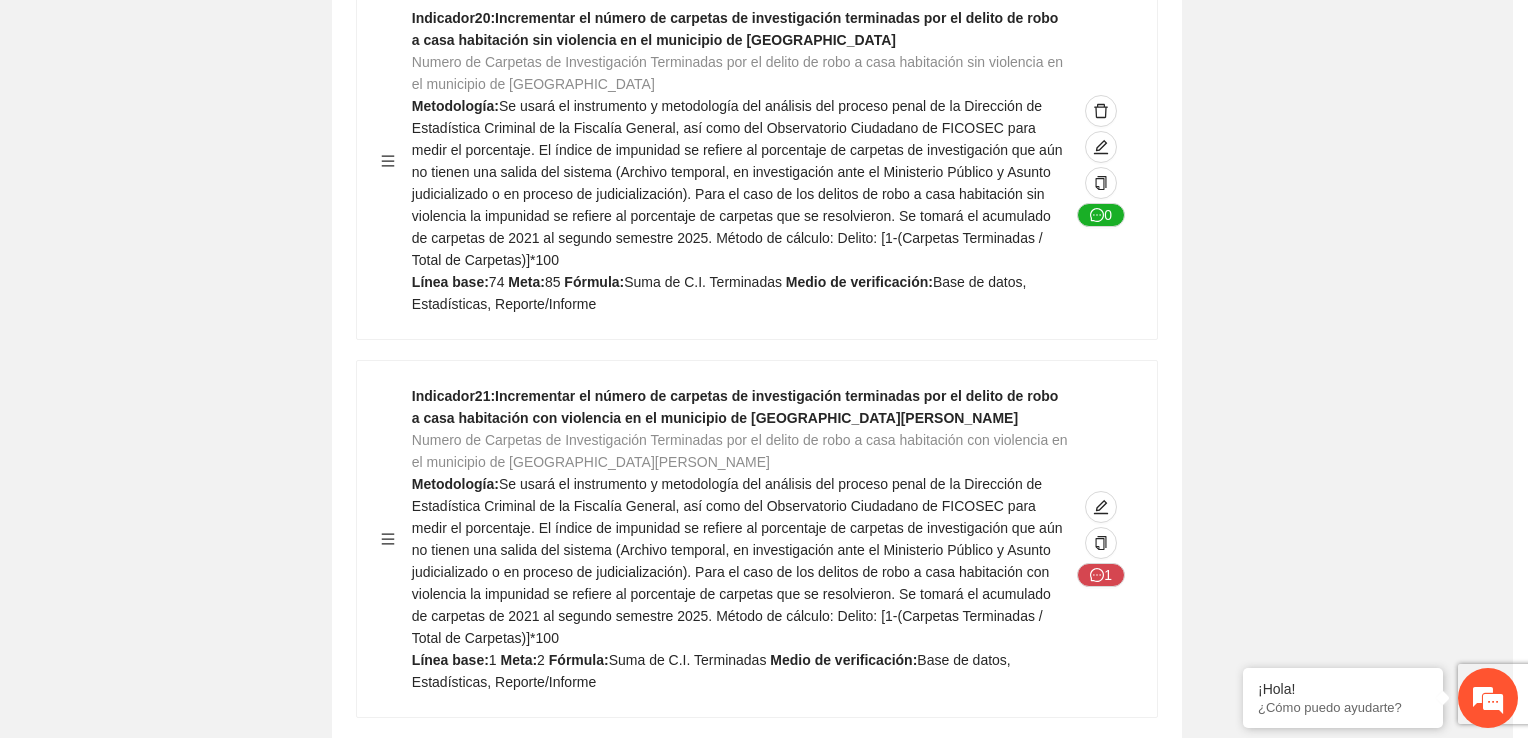 scroll, scrollTop: 163, scrollLeft: 0, axis: vertical 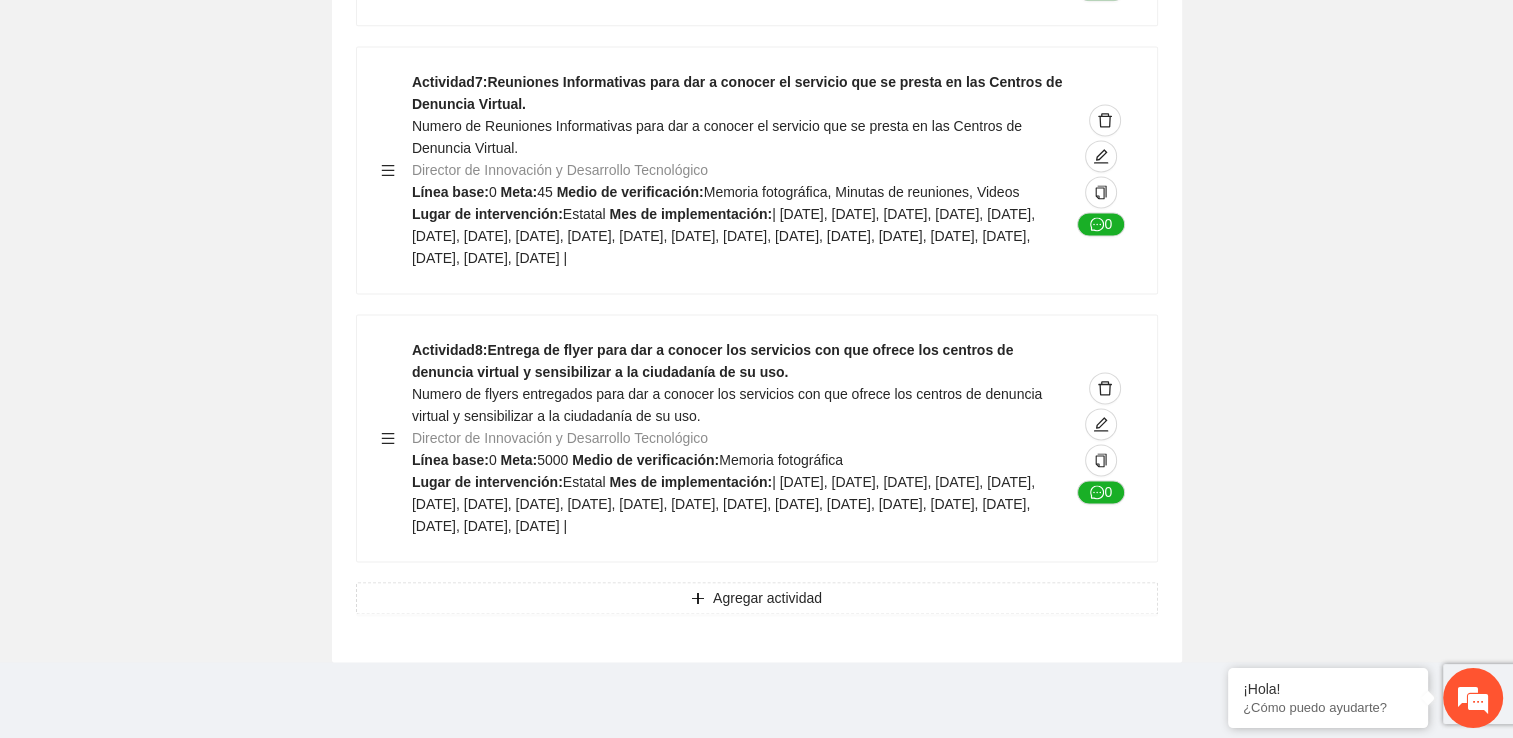 click 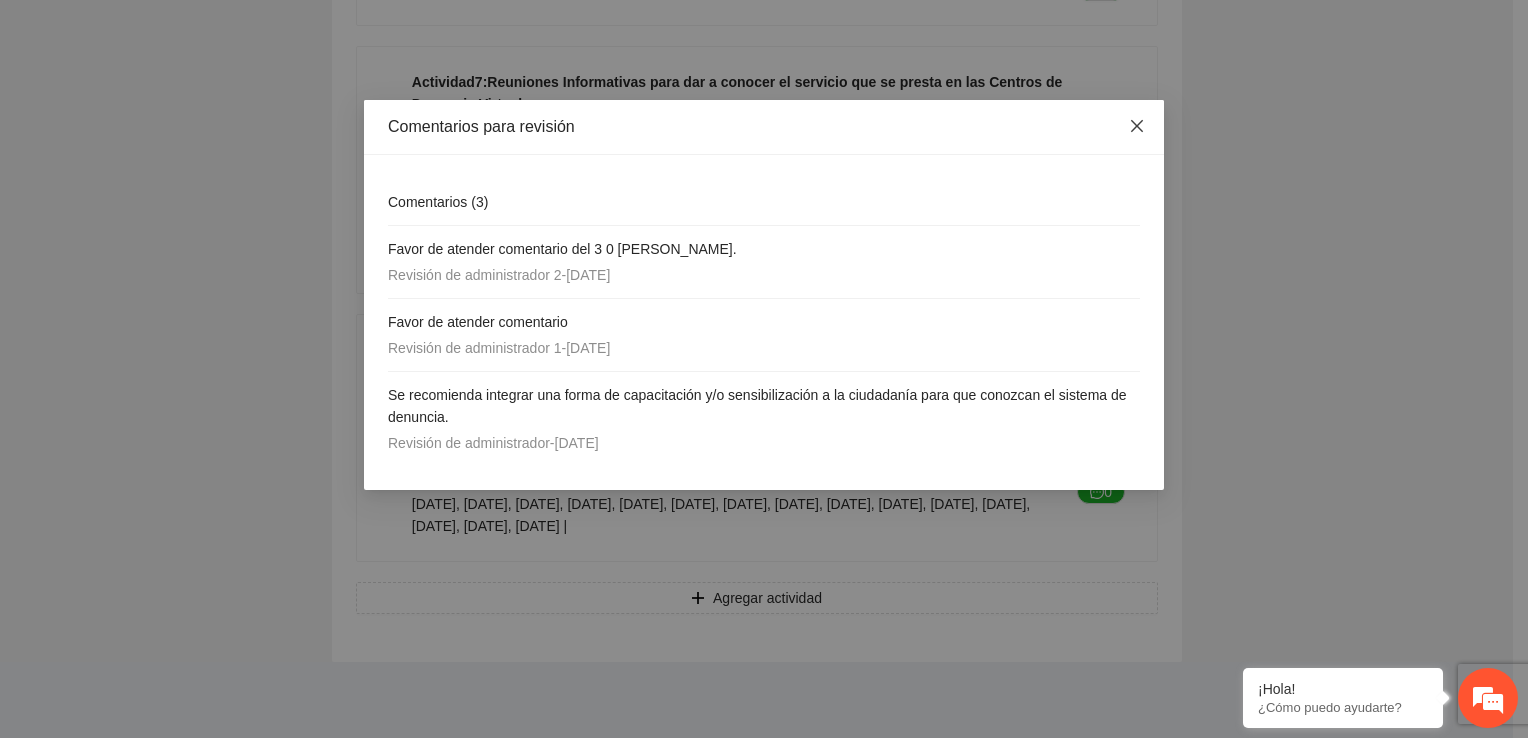 click 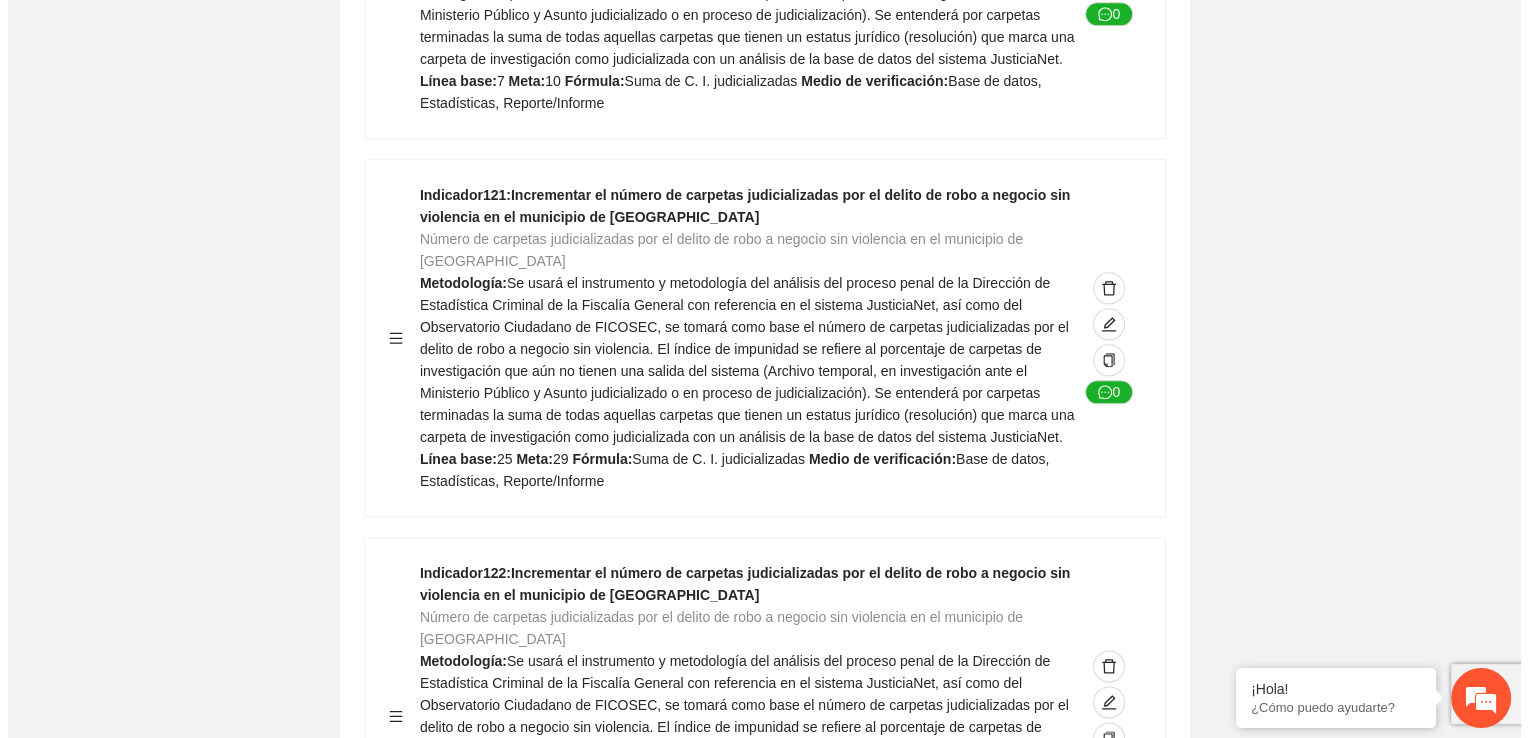 scroll, scrollTop: 92964, scrollLeft: 0, axis: vertical 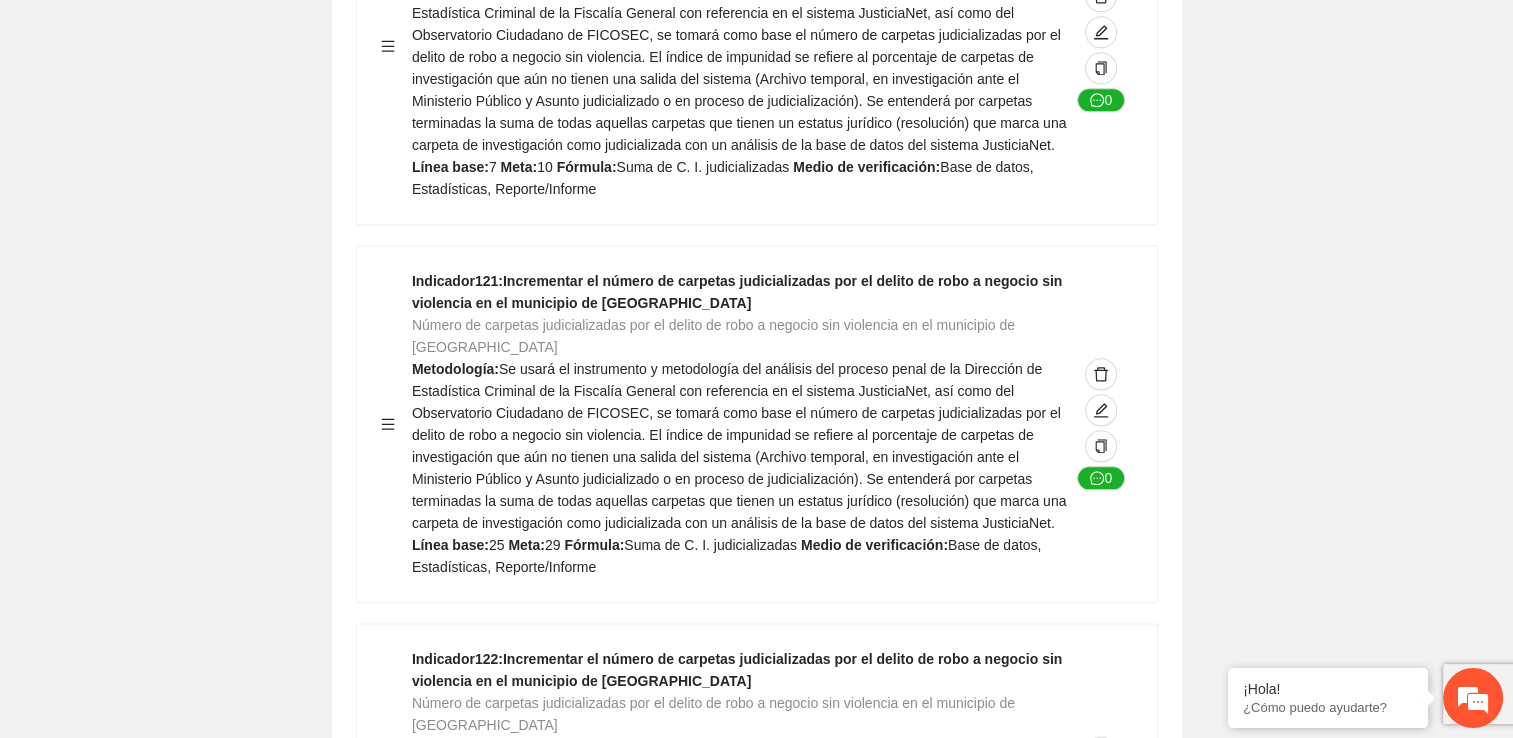 click 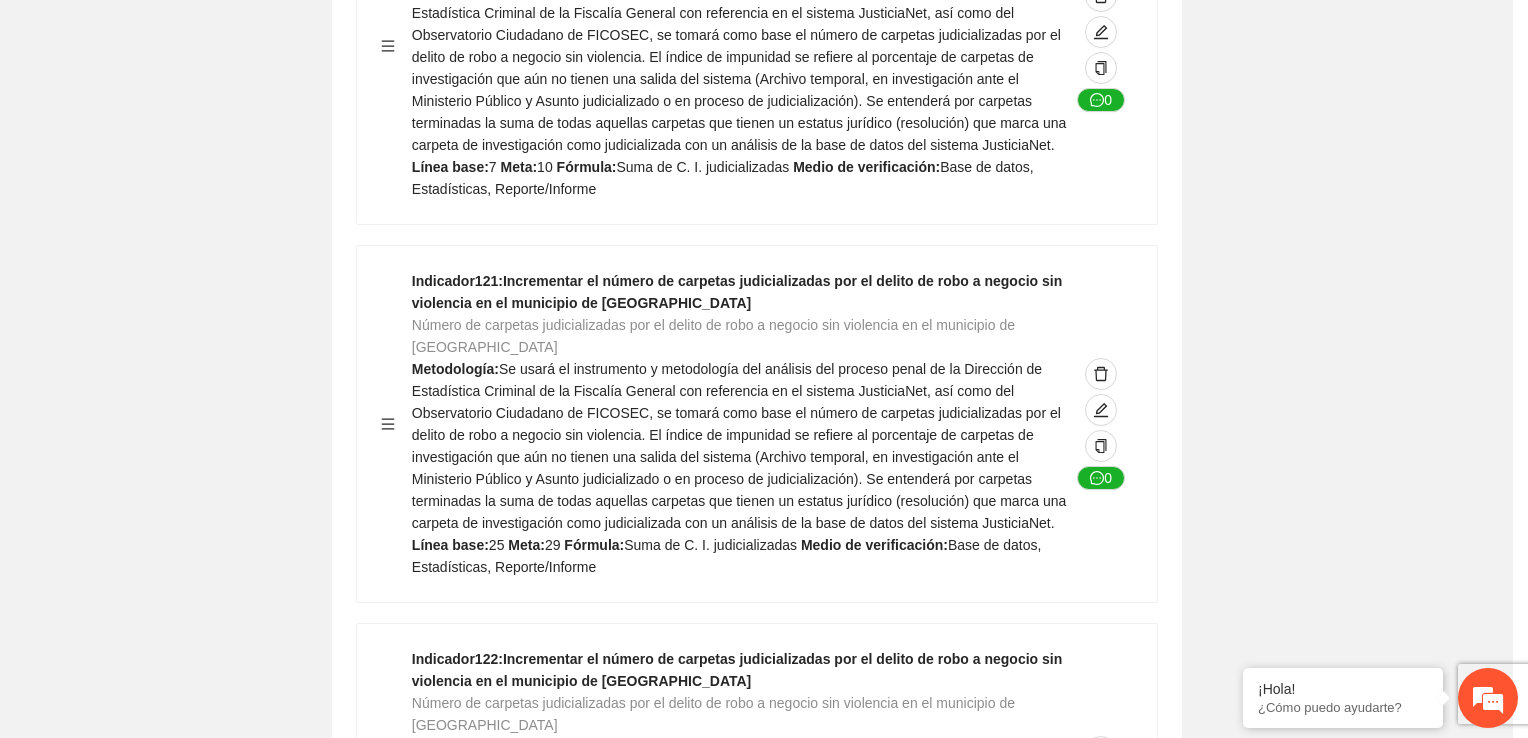 type on "*" 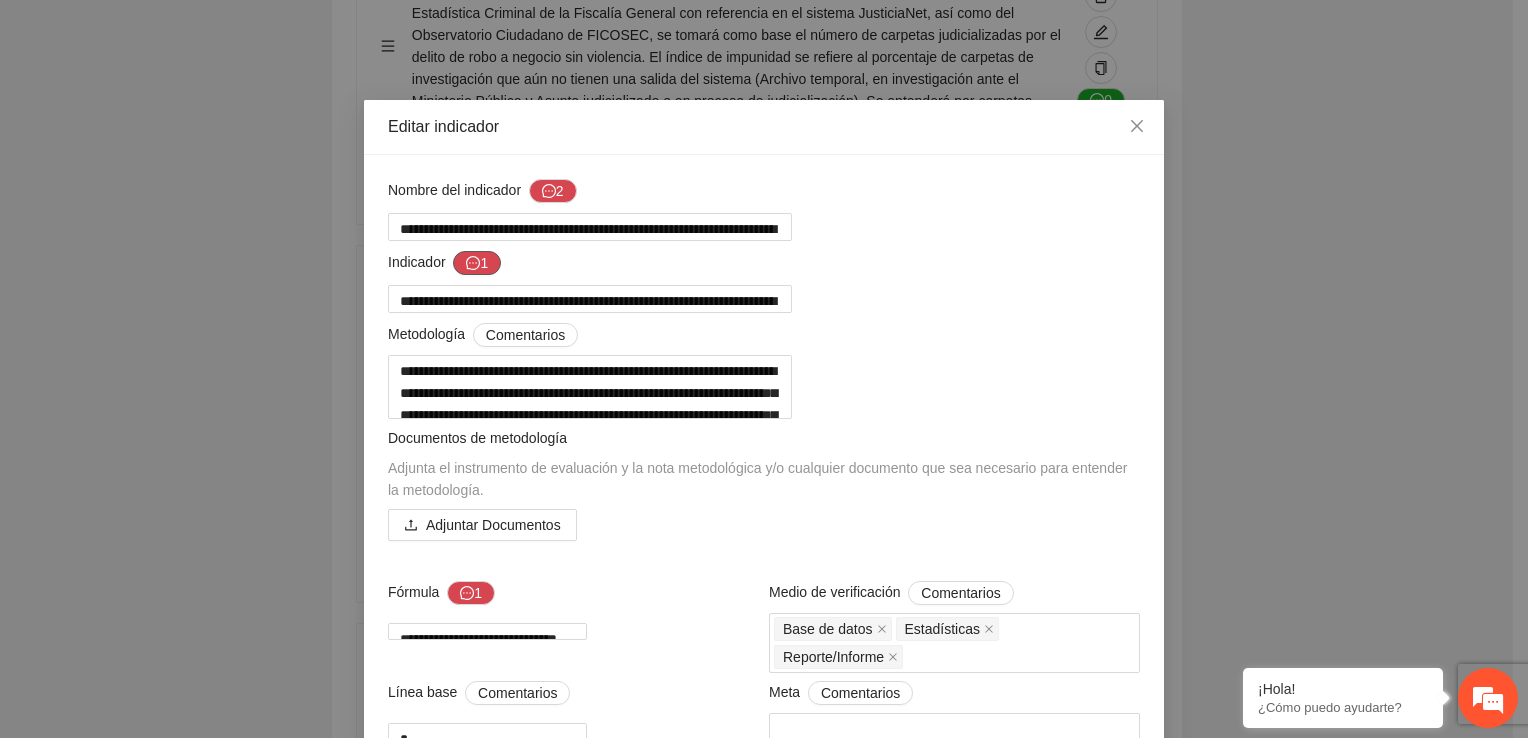 click 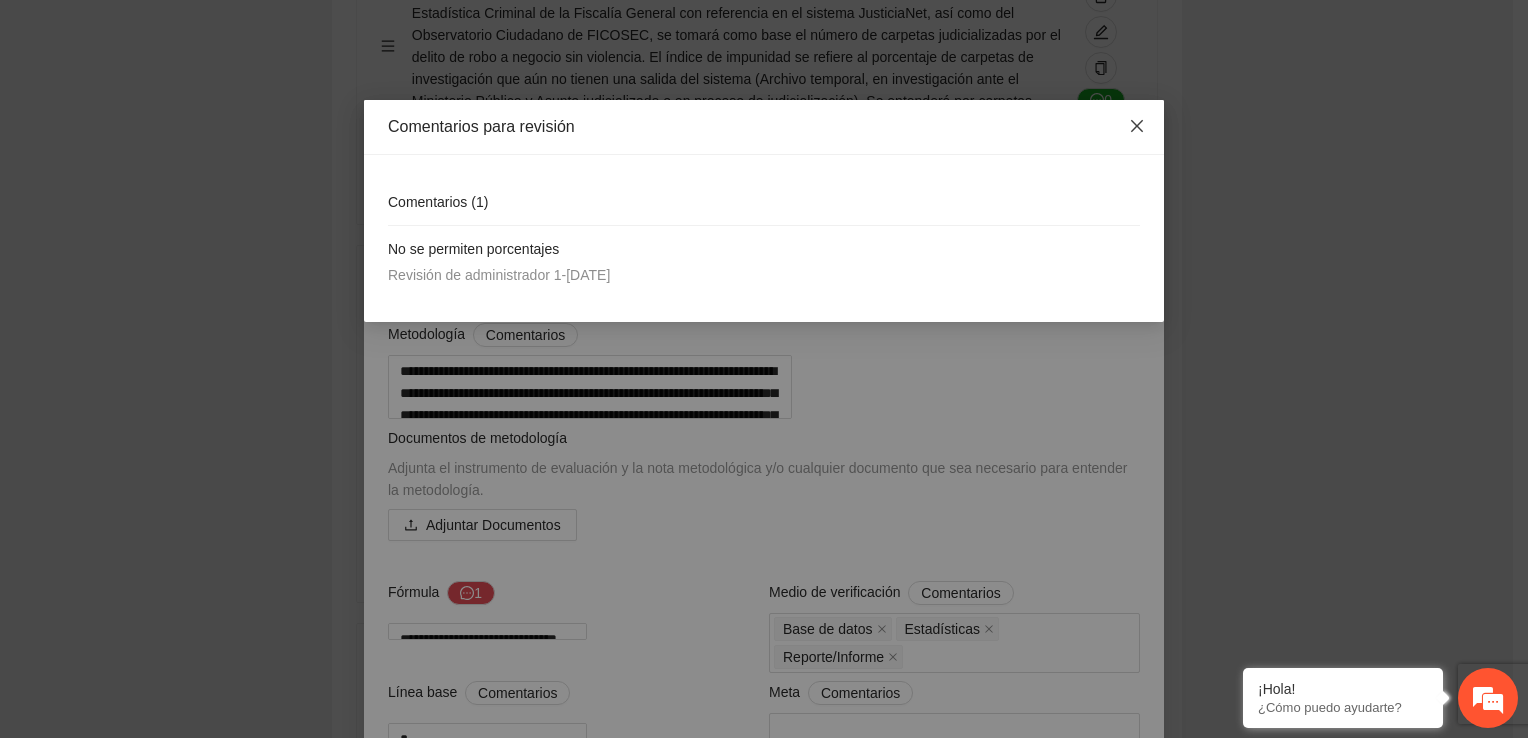 click 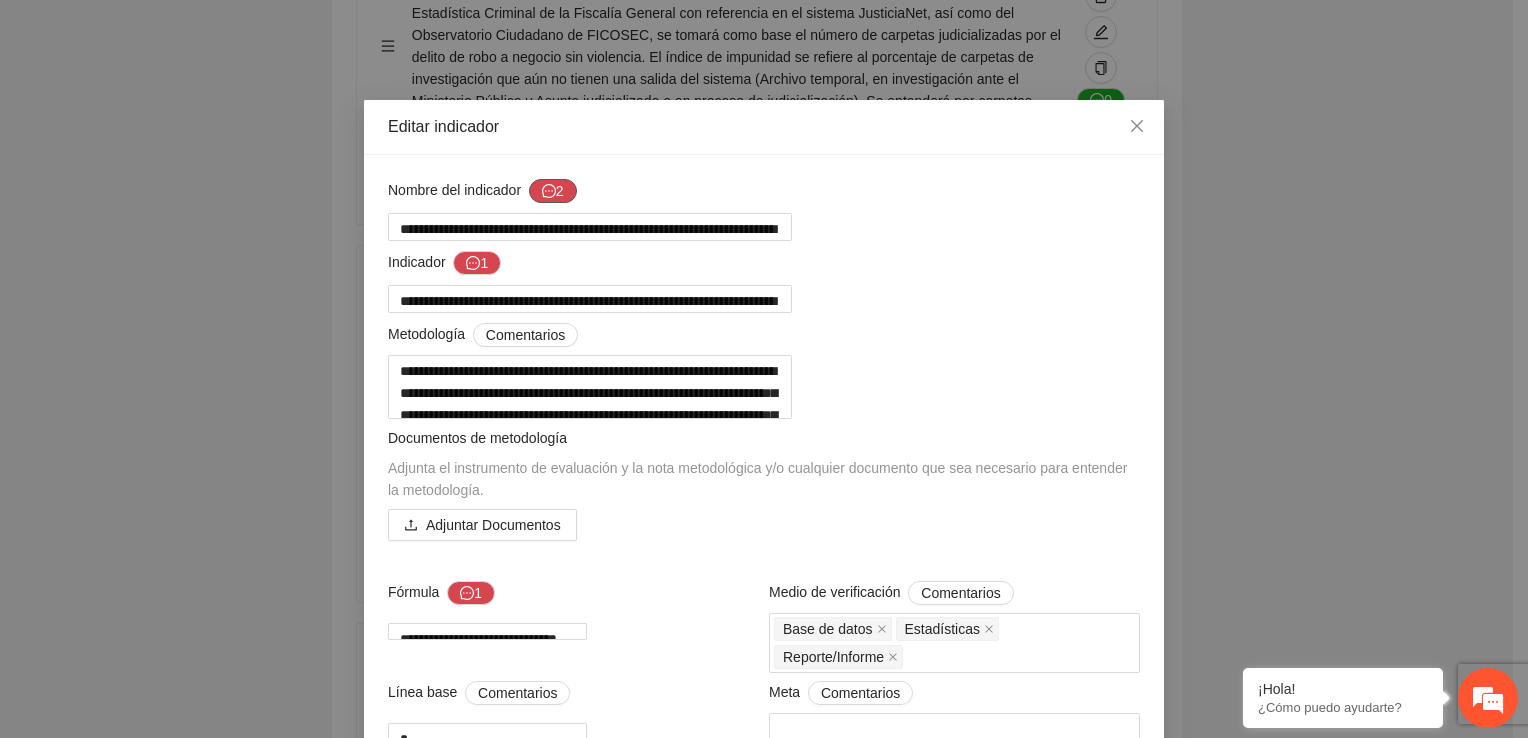click 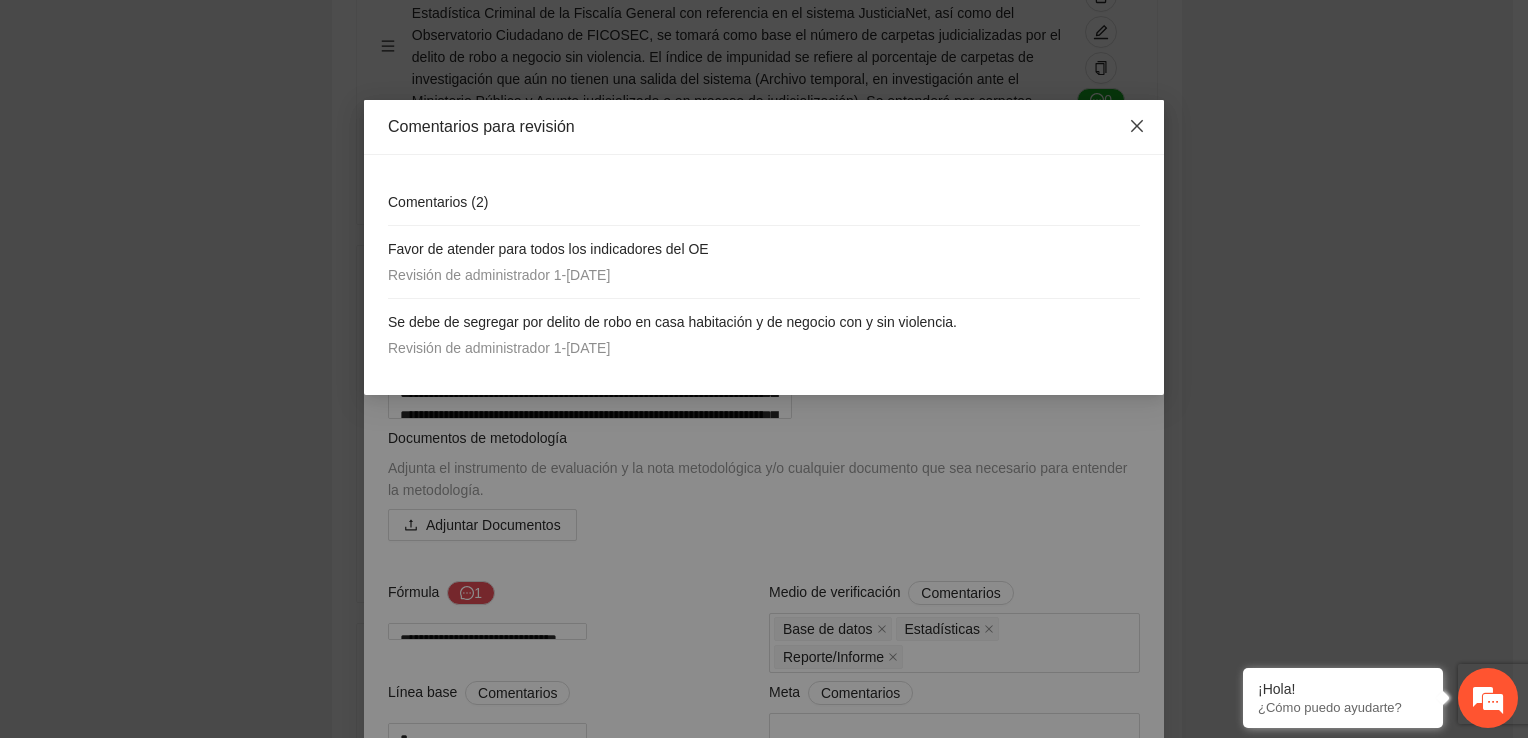 click 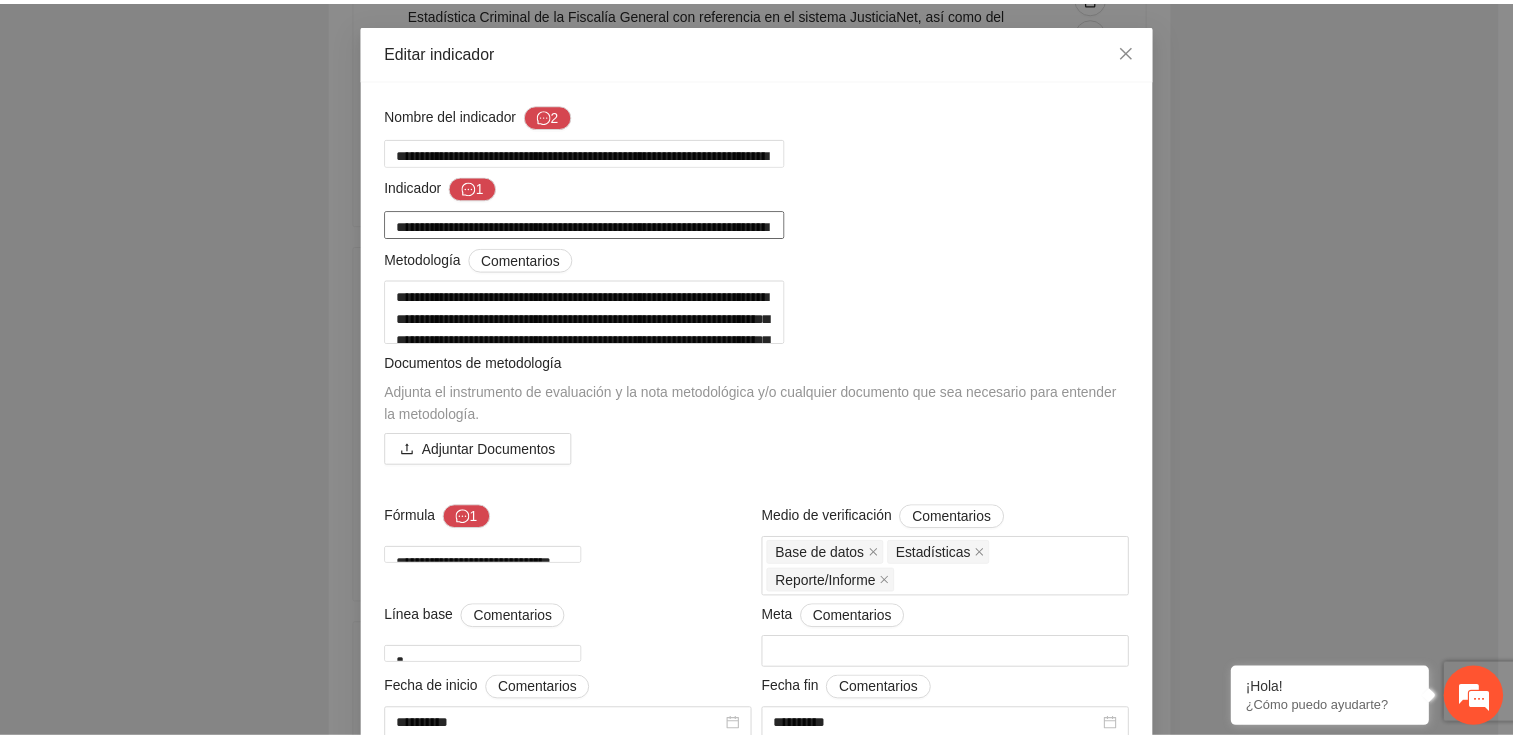 scroll, scrollTop: 0, scrollLeft: 0, axis: both 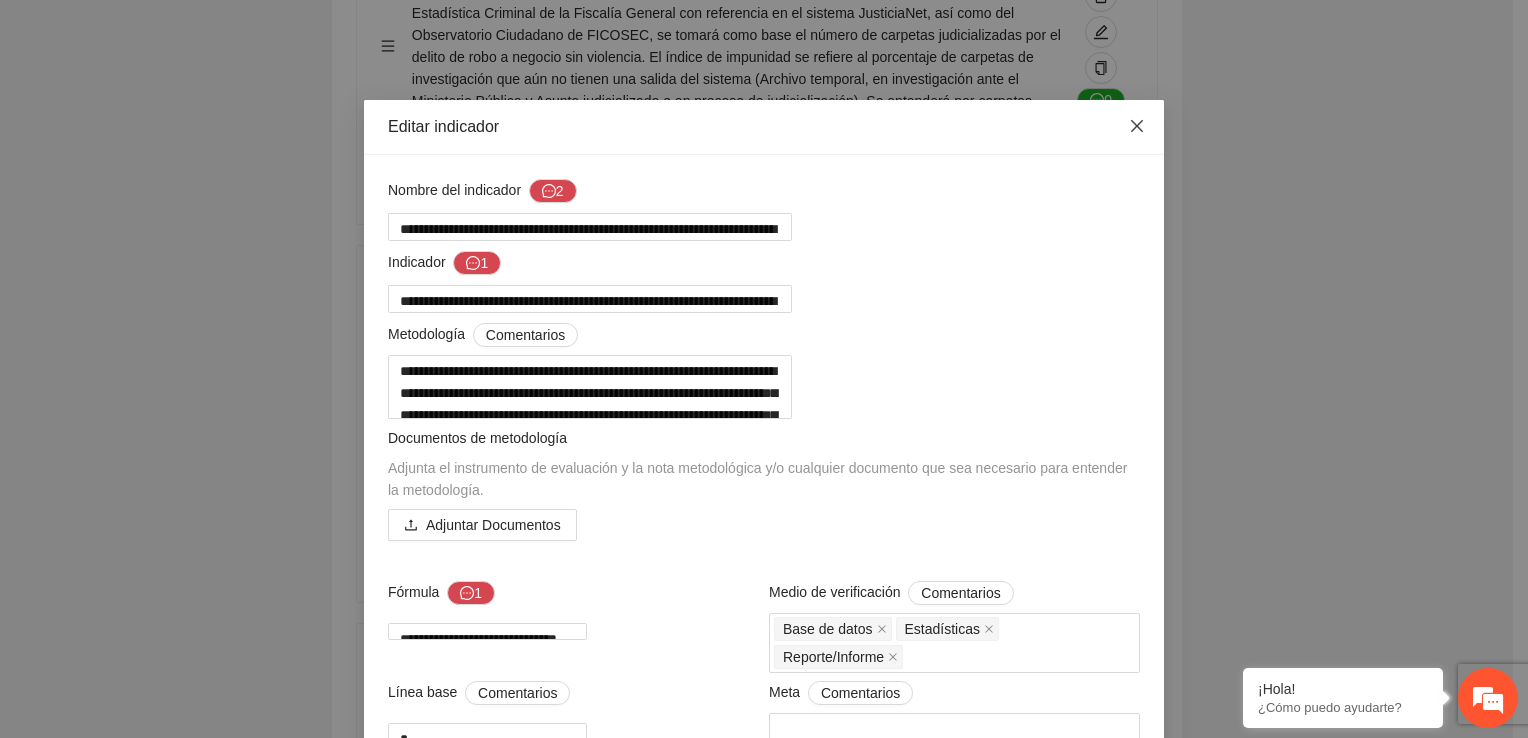 click 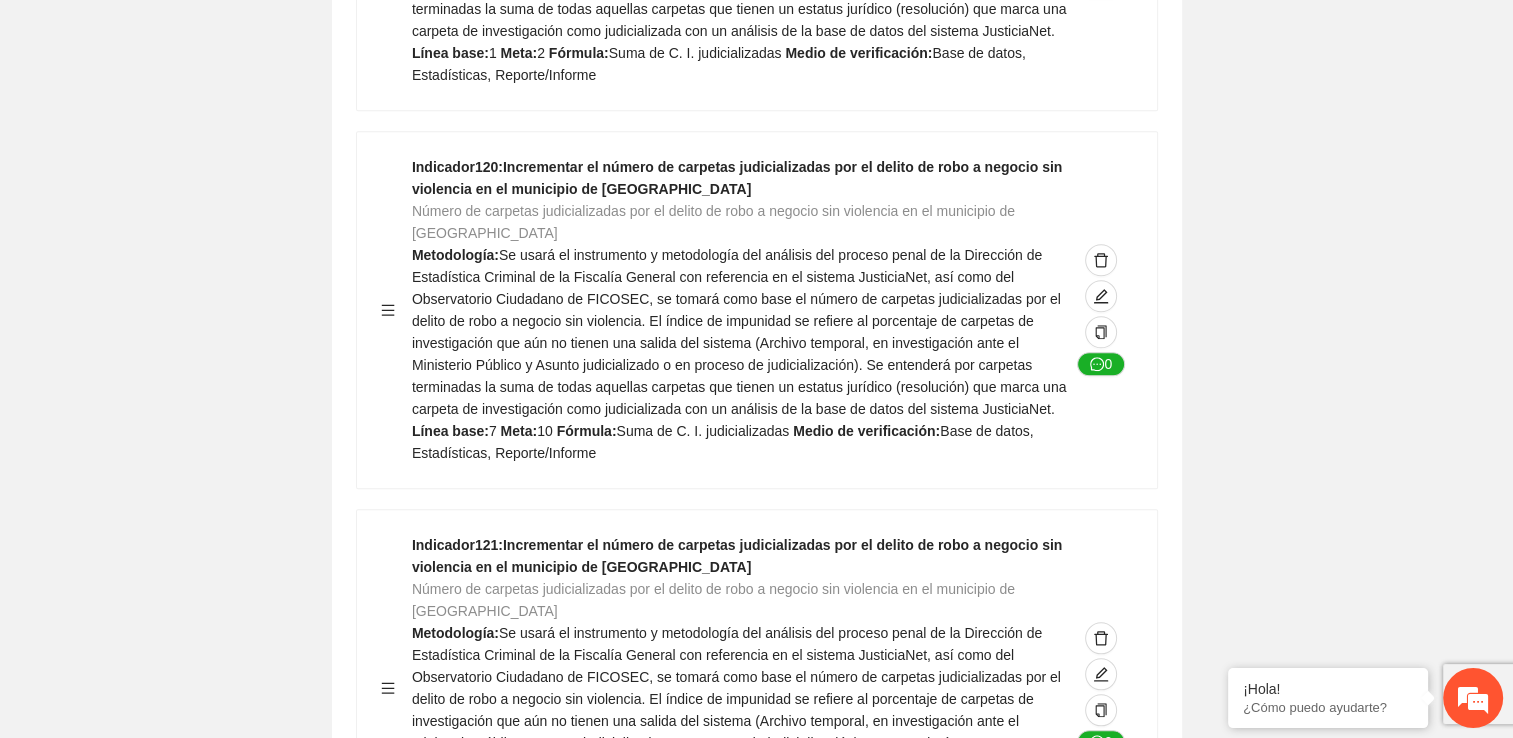 scroll, scrollTop: 92664, scrollLeft: 0, axis: vertical 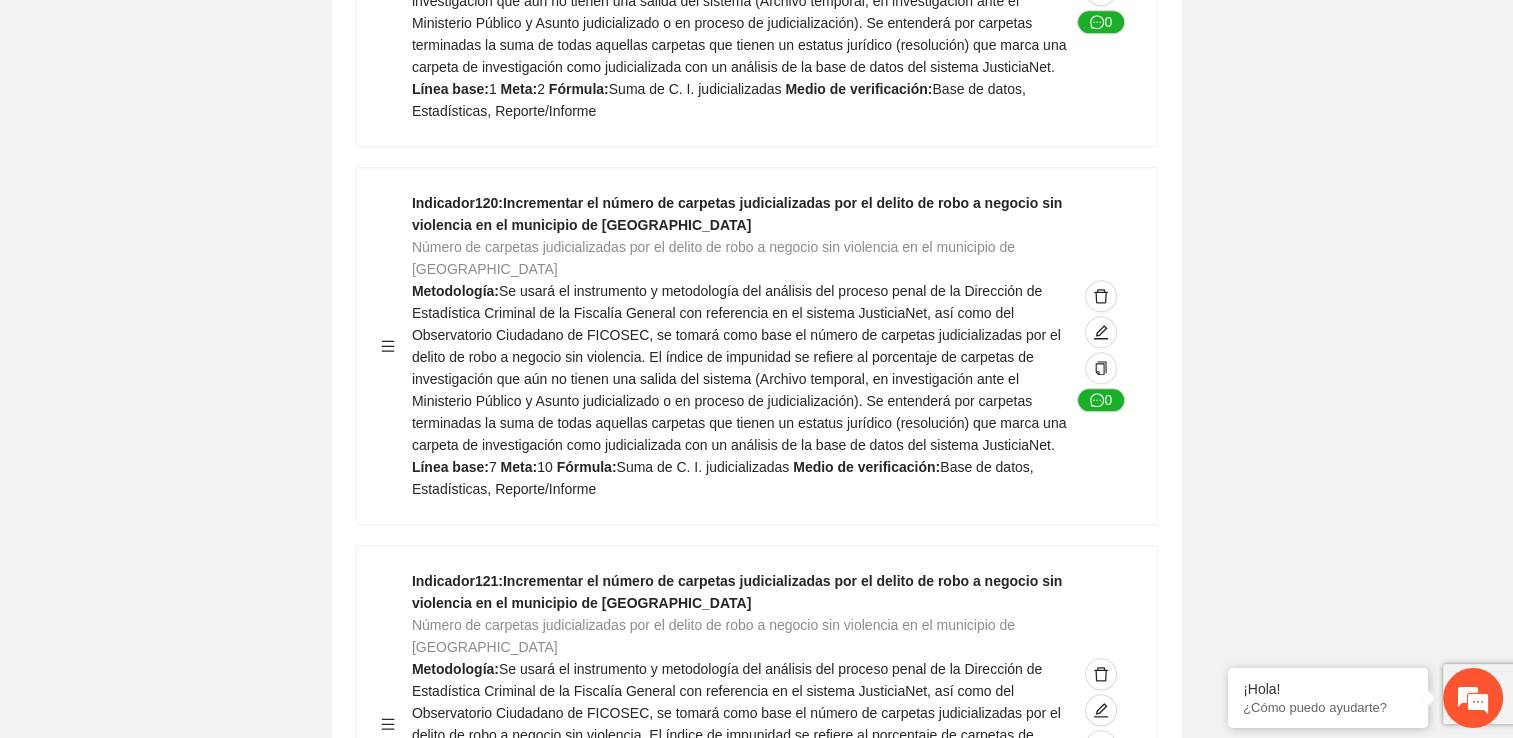 click 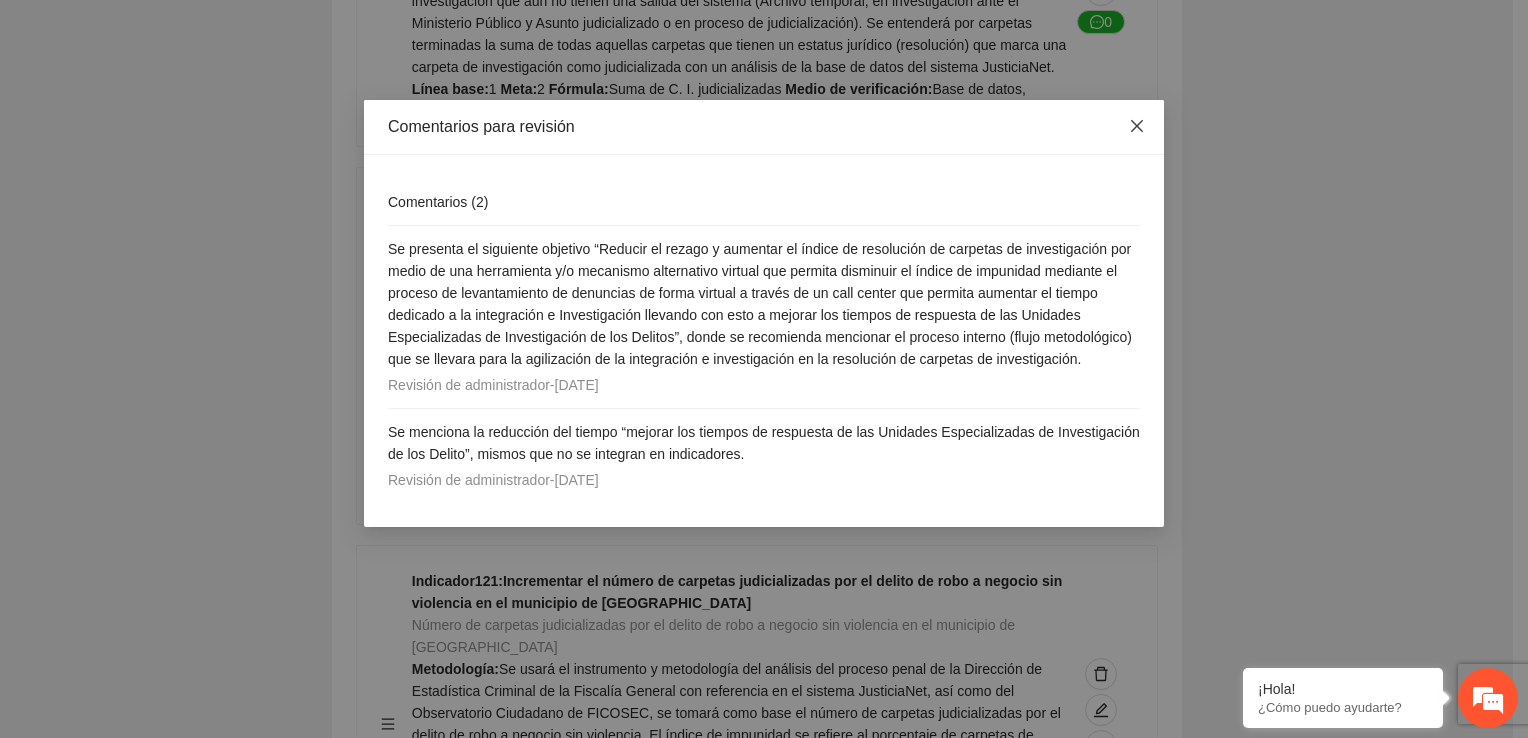 click 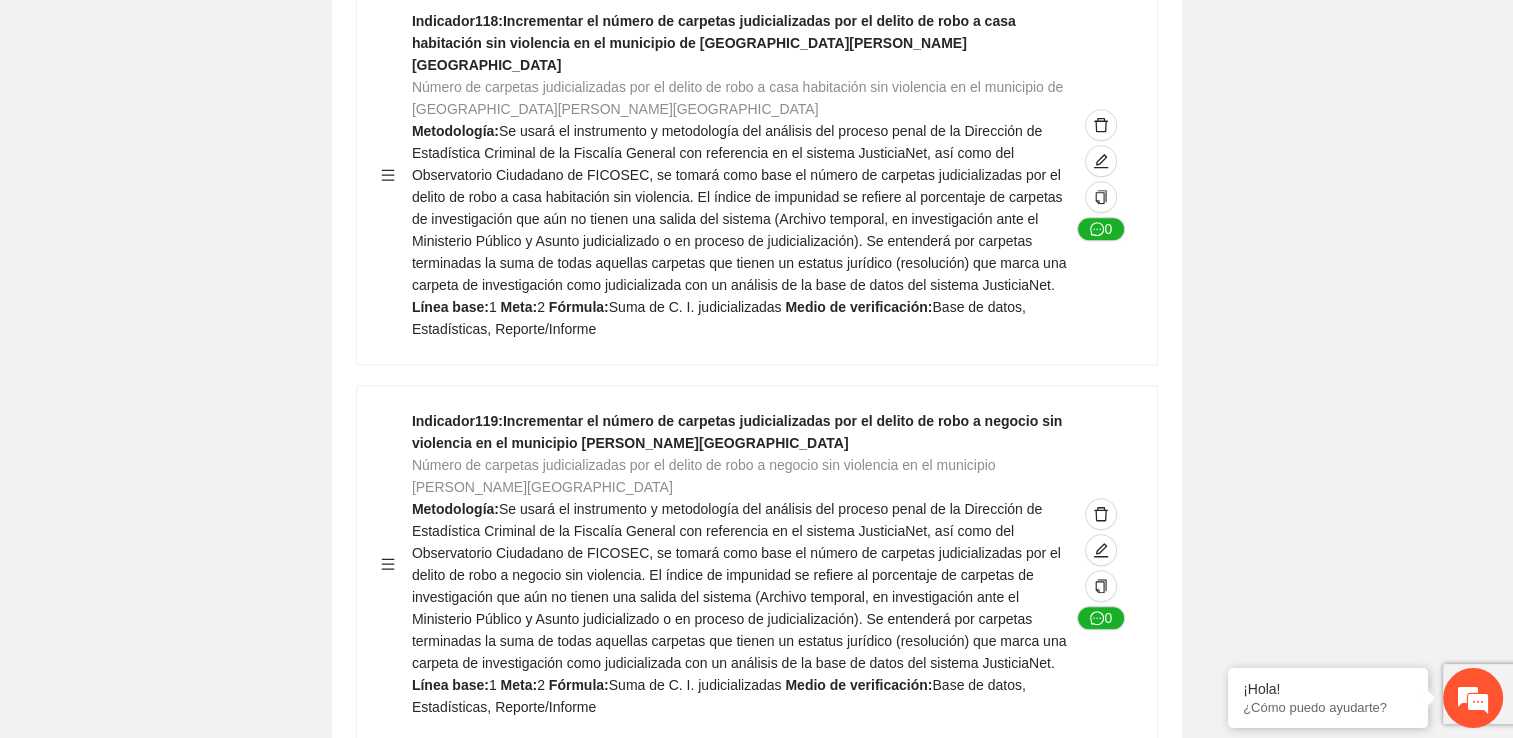 scroll, scrollTop: 92064, scrollLeft: 0, axis: vertical 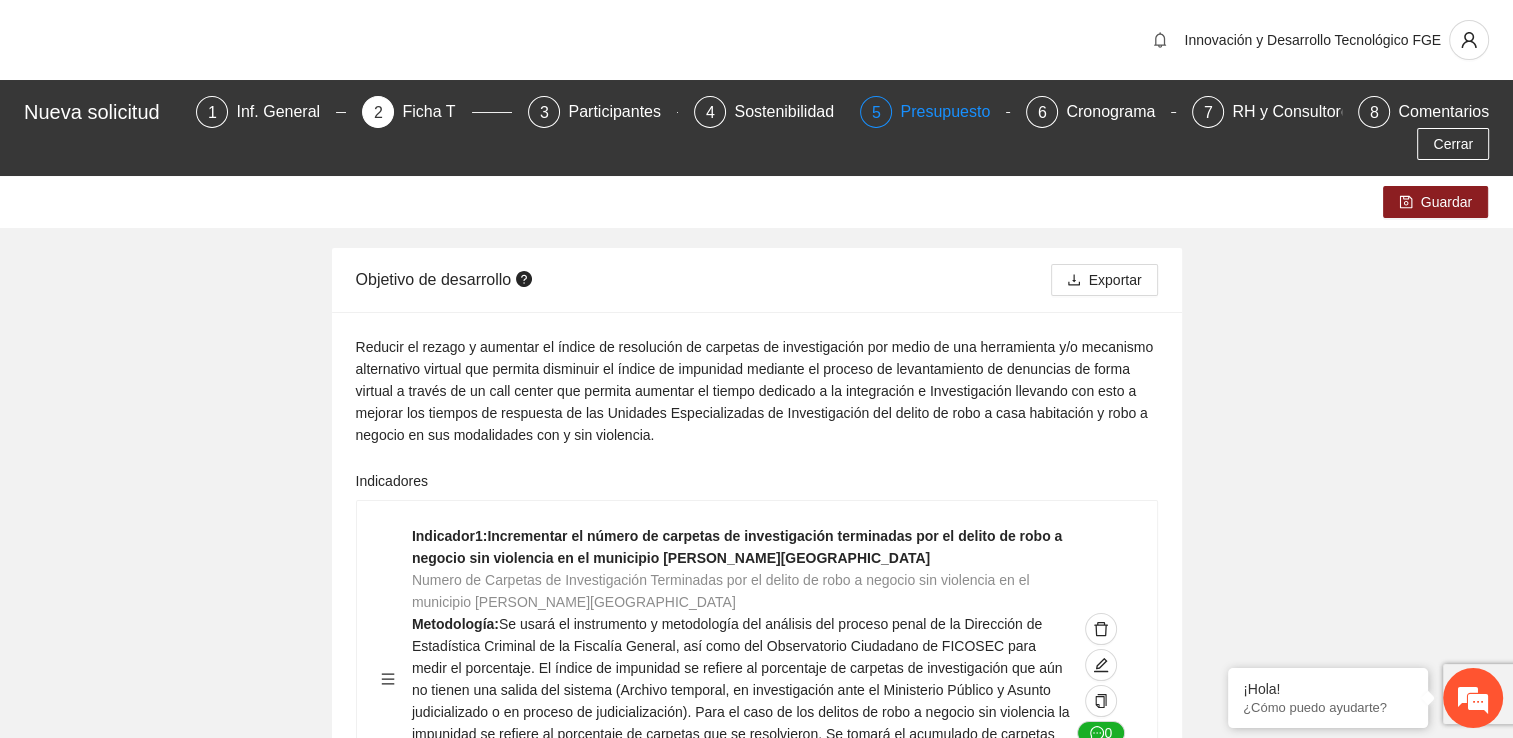 click on "Presupuesto" at bounding box center [953, 112] 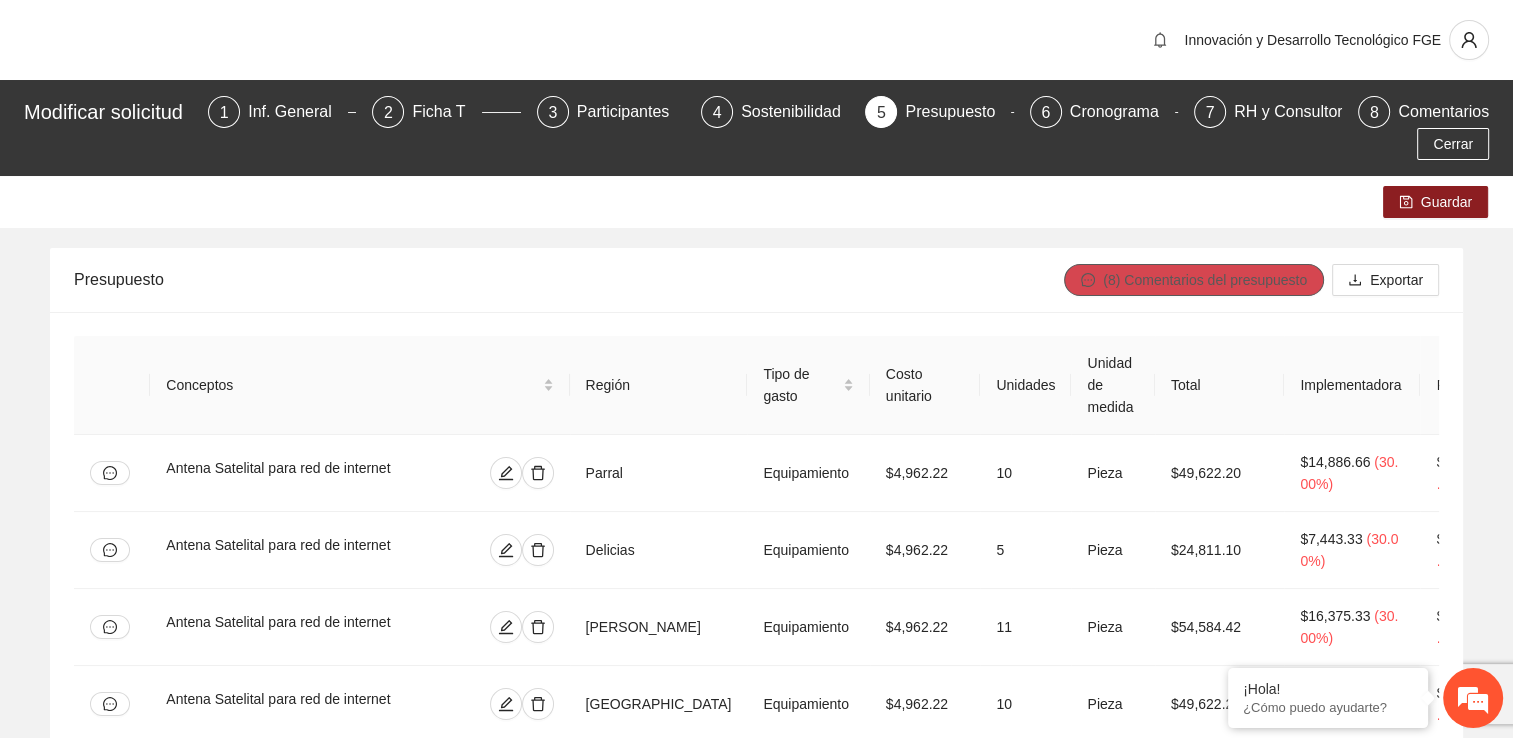 click on "(8) Comentarios del presupuesto" at bounding box center [1205, 280] 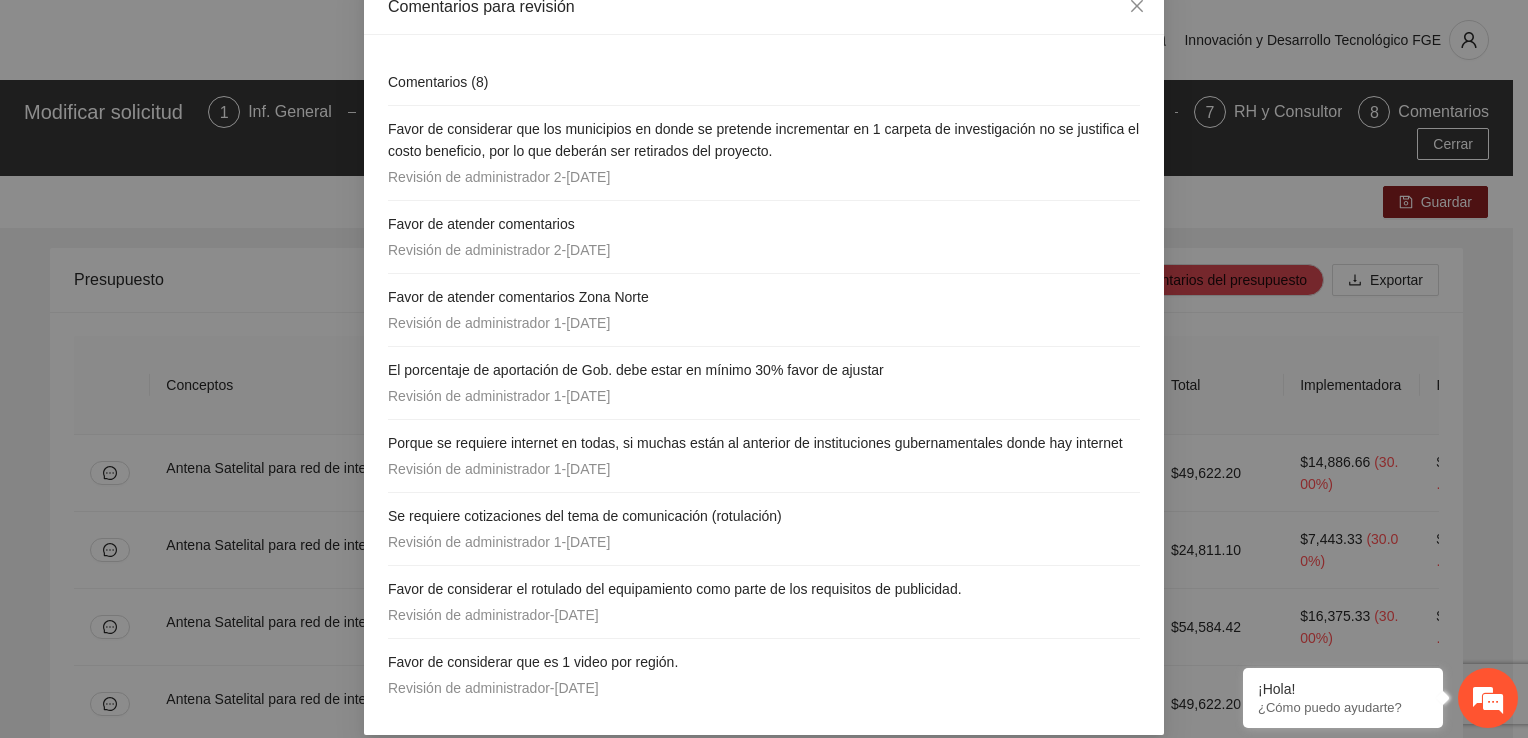 scroll, scrollTop: 139, scrollLeft: 0, axis: vertical 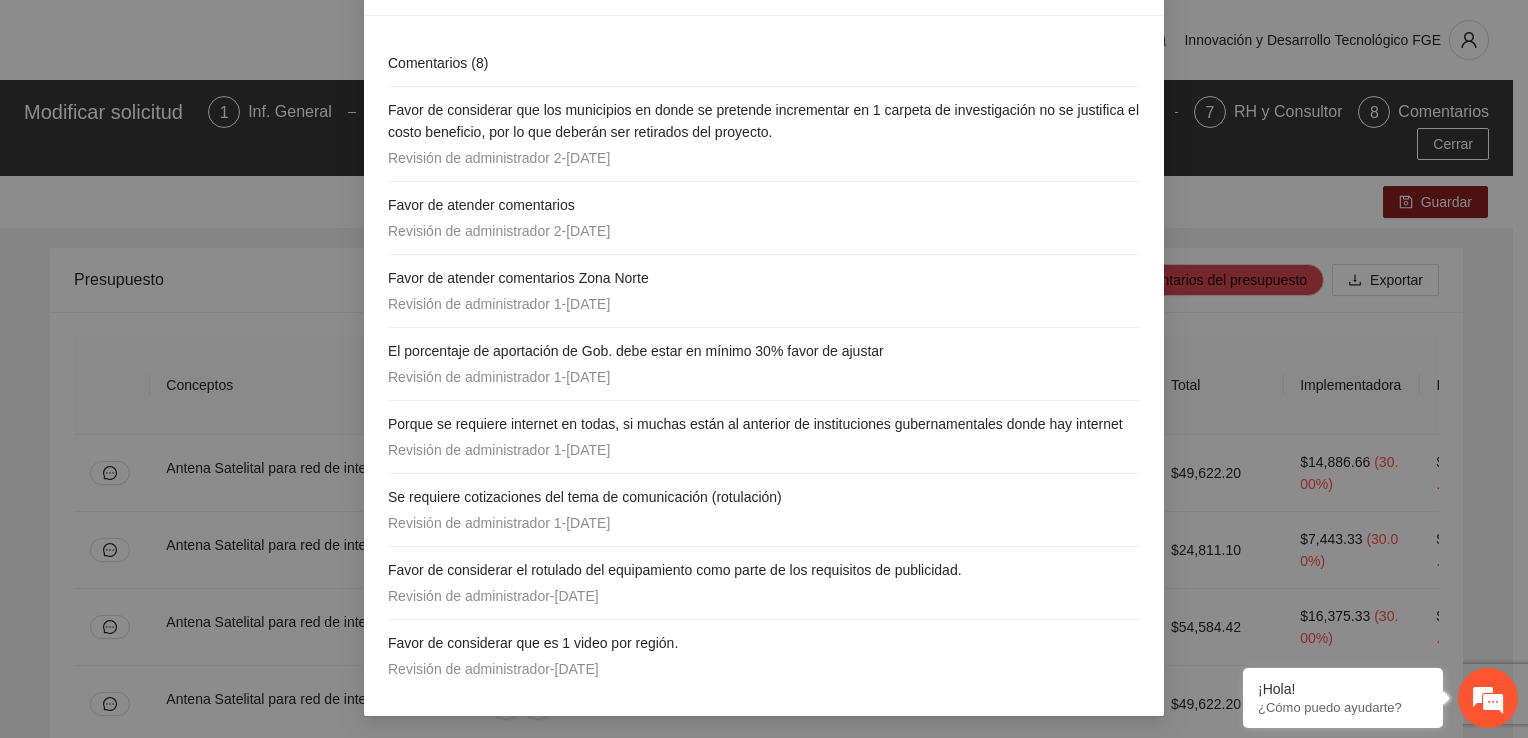 click on "Revisión de administrador 2  -   [DATE]" at bounding box center [764, 231] 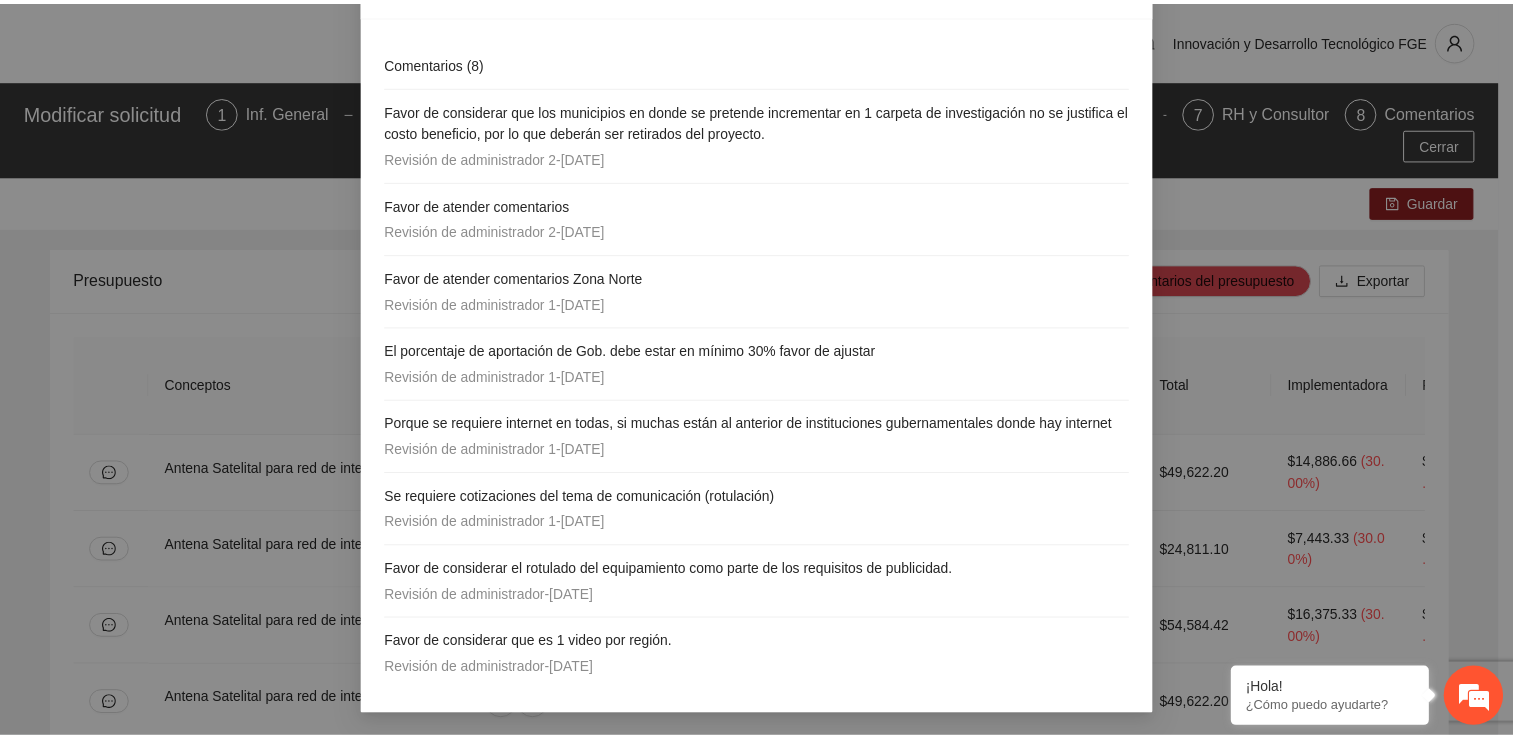 scroll, scrollTop: 0, scrollLeft: 0, axis: both 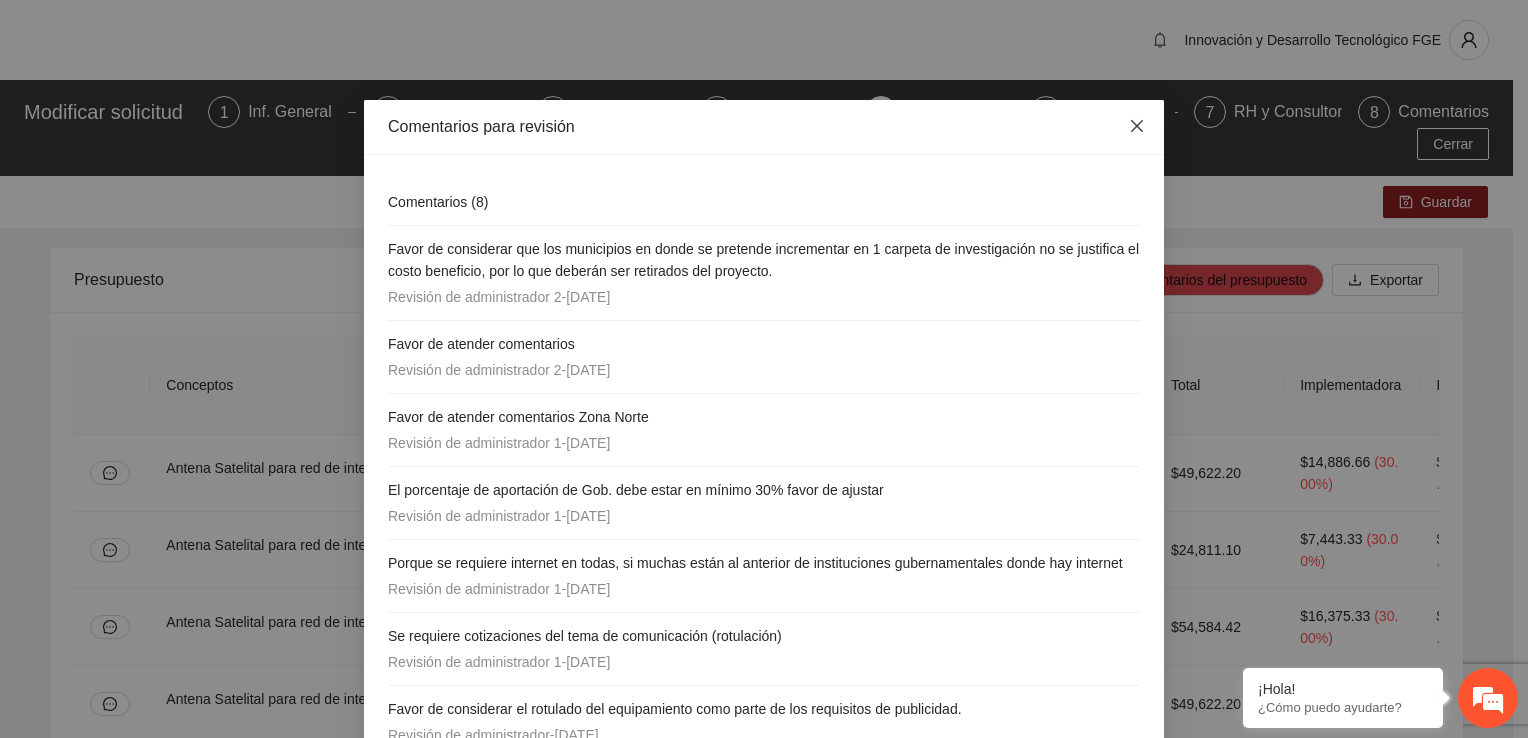 click 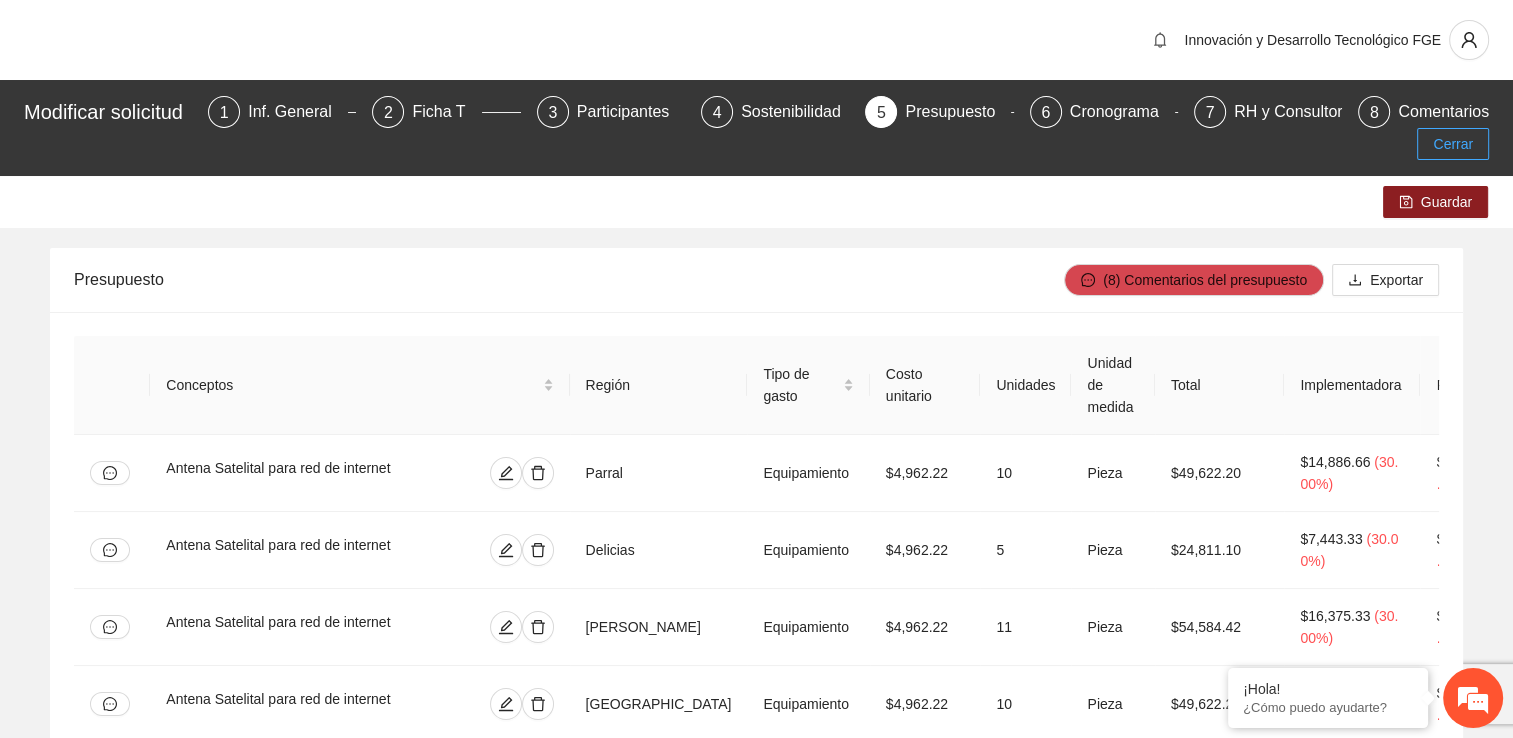 click on "Cerrar" at bounding box center [1453, 144] 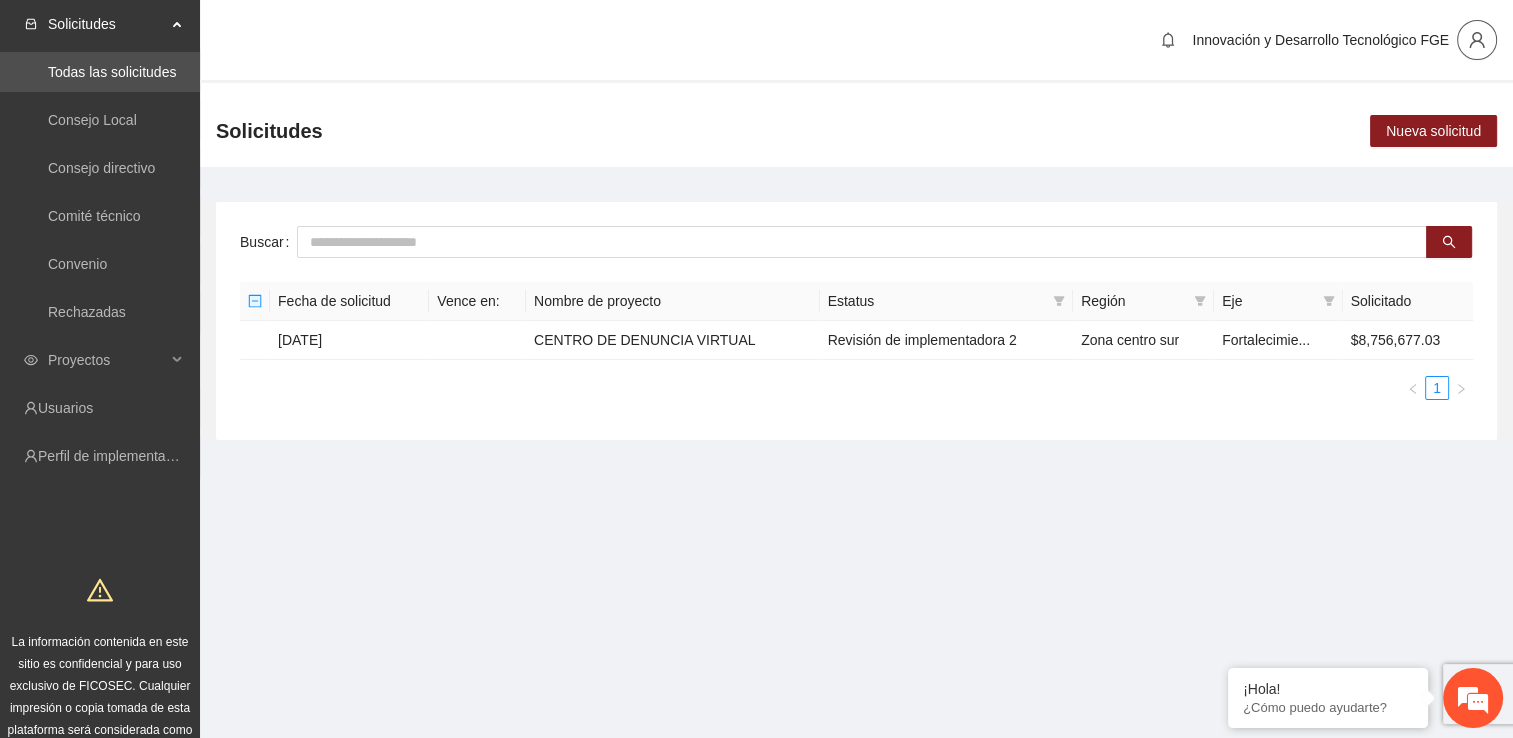 click 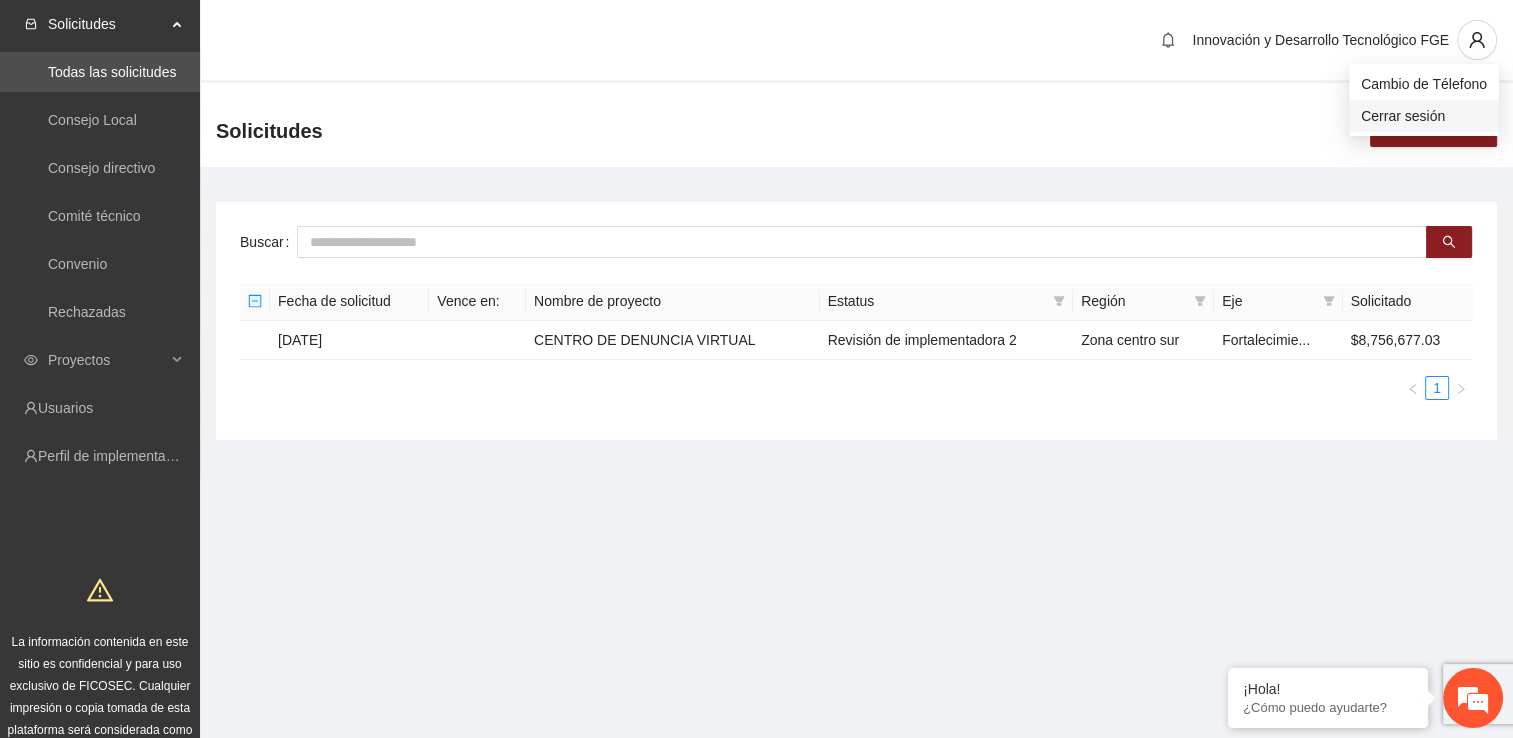 click on "Cerrar sesión" at bounding box center [1424, 116] 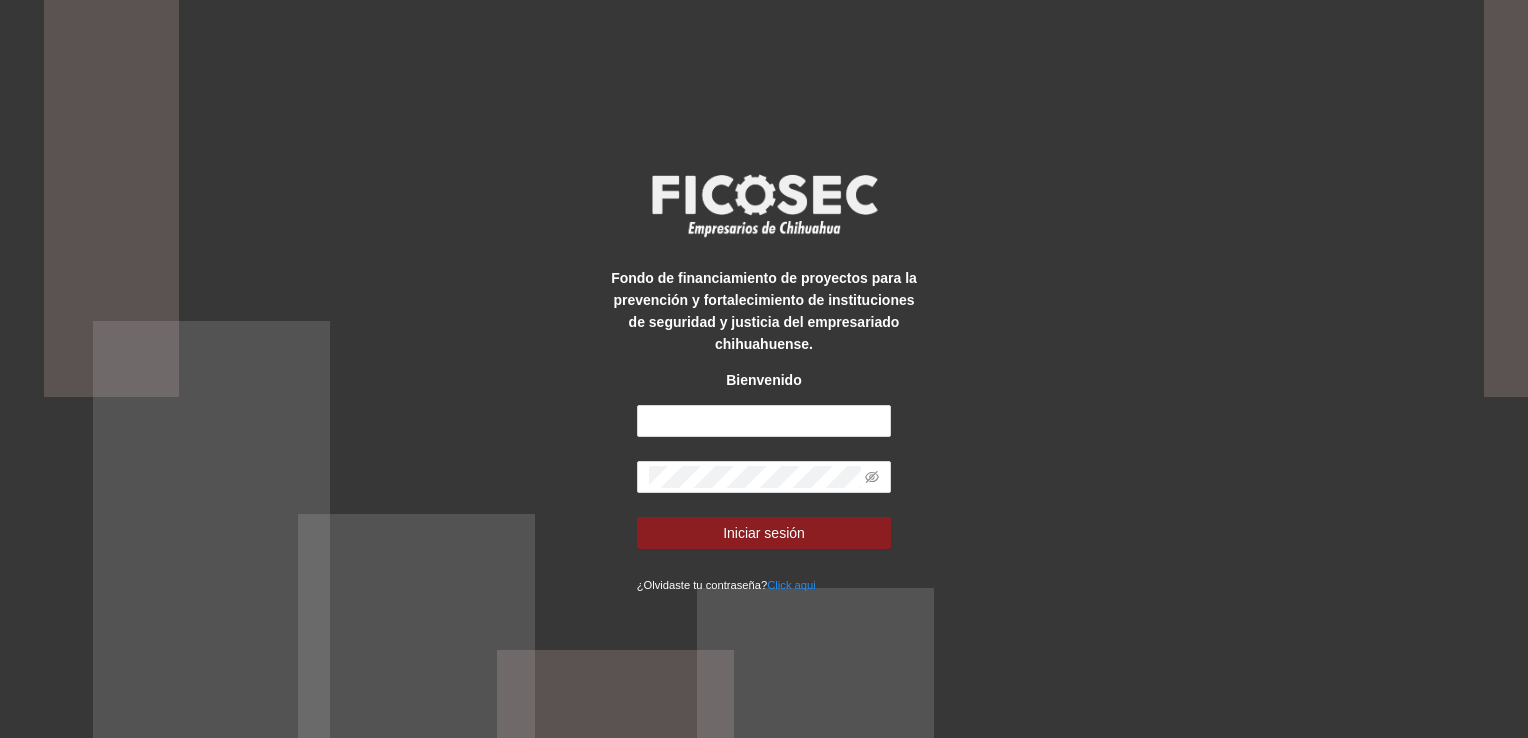 scroll, scrollTop: 0, scrollLeft: 0, axis: both 